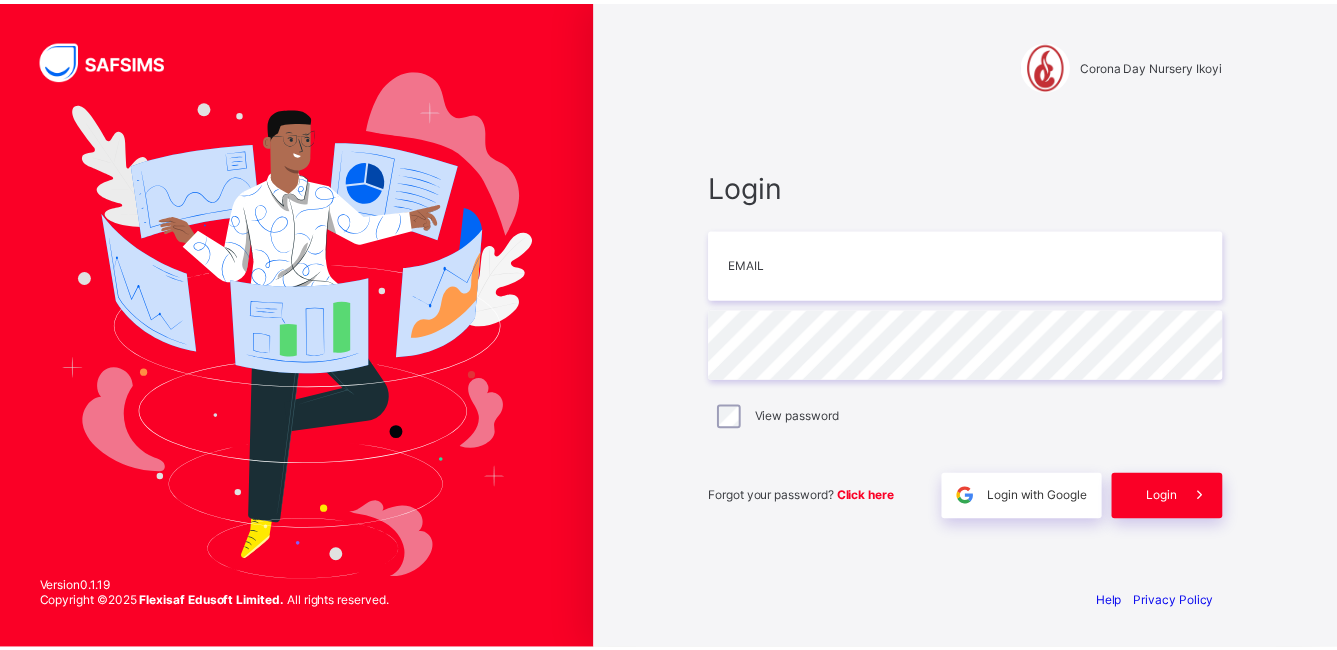 scroll, scrollTop: 0, scrollLeft: 0, axis: both 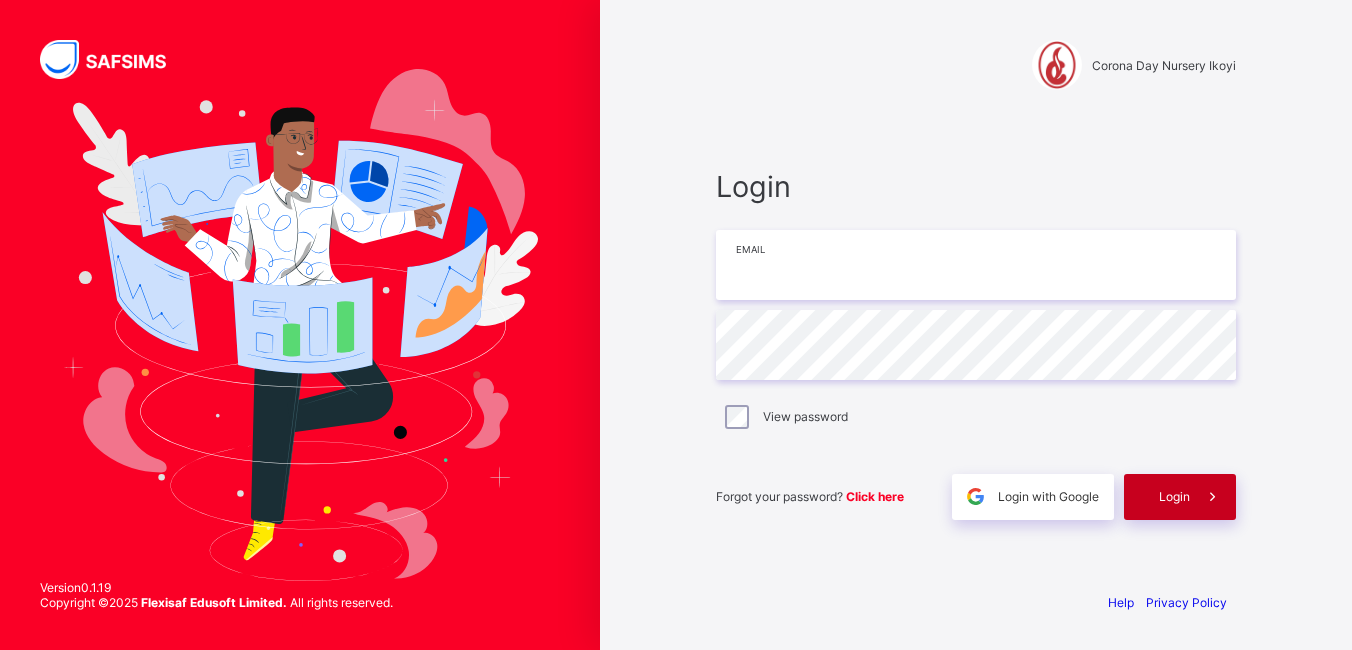 type on "**********" 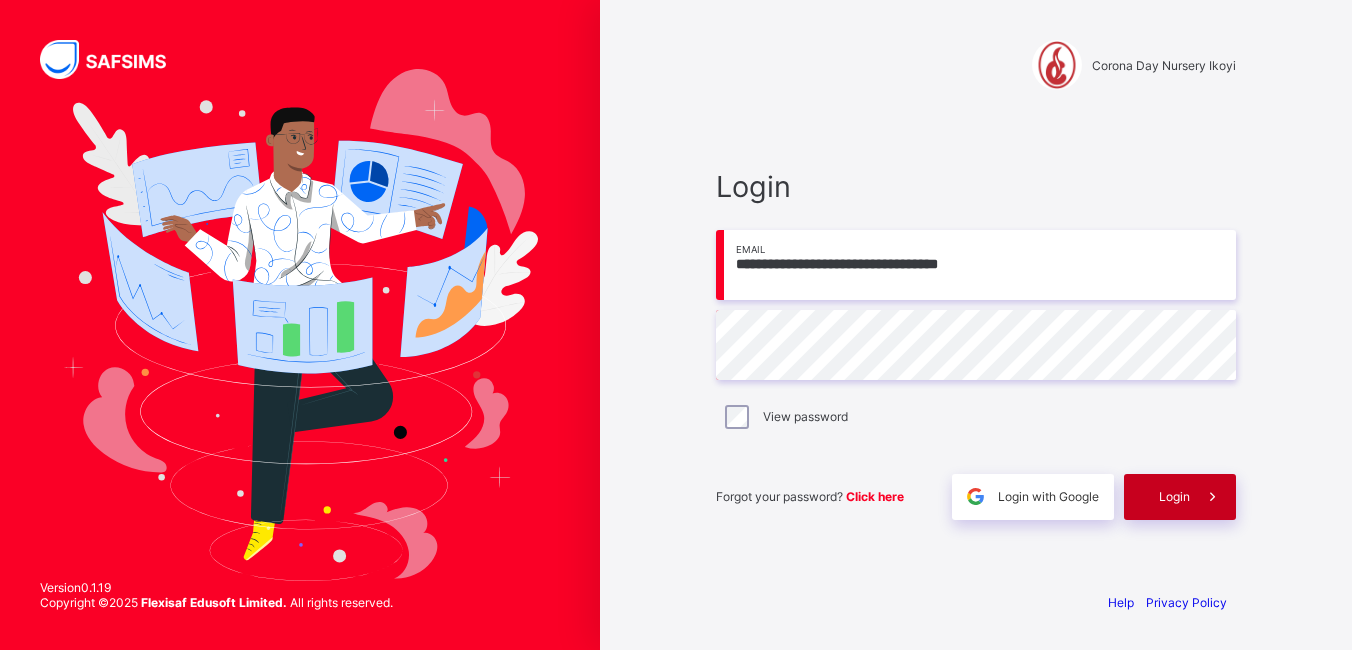 click on "Login" at bounding box center (1174, 496) 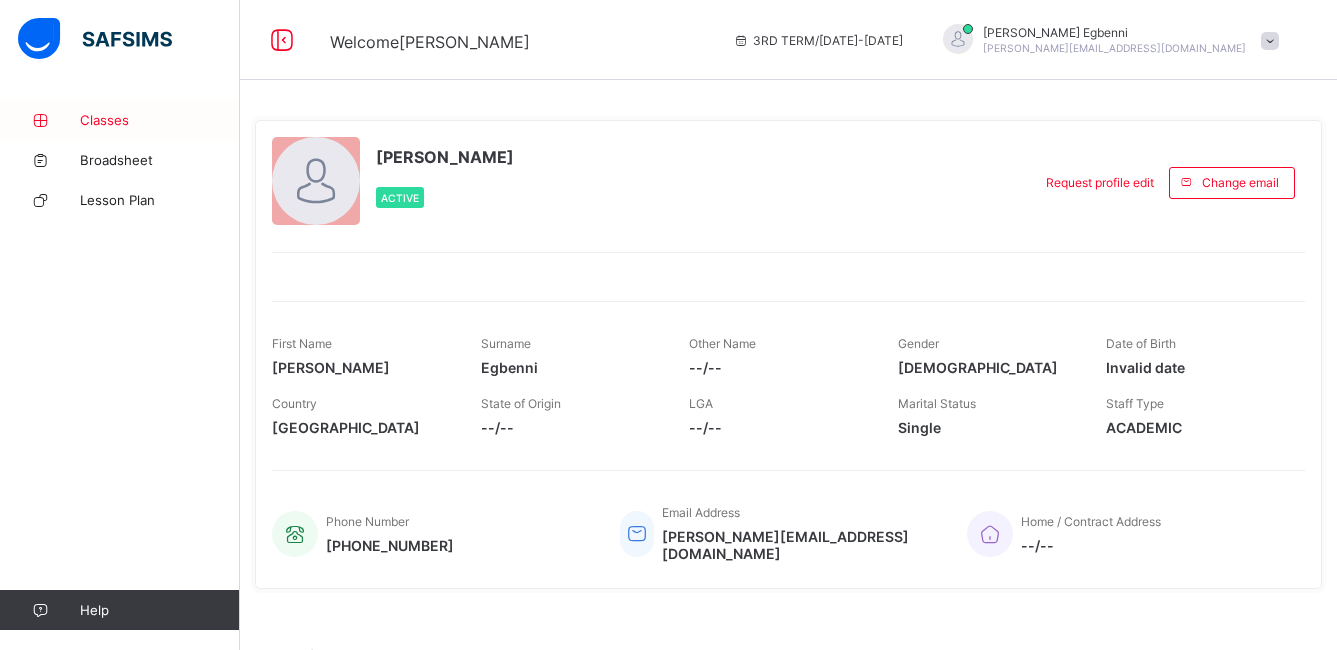 click on "Classes" at bounding box center [160, 120] 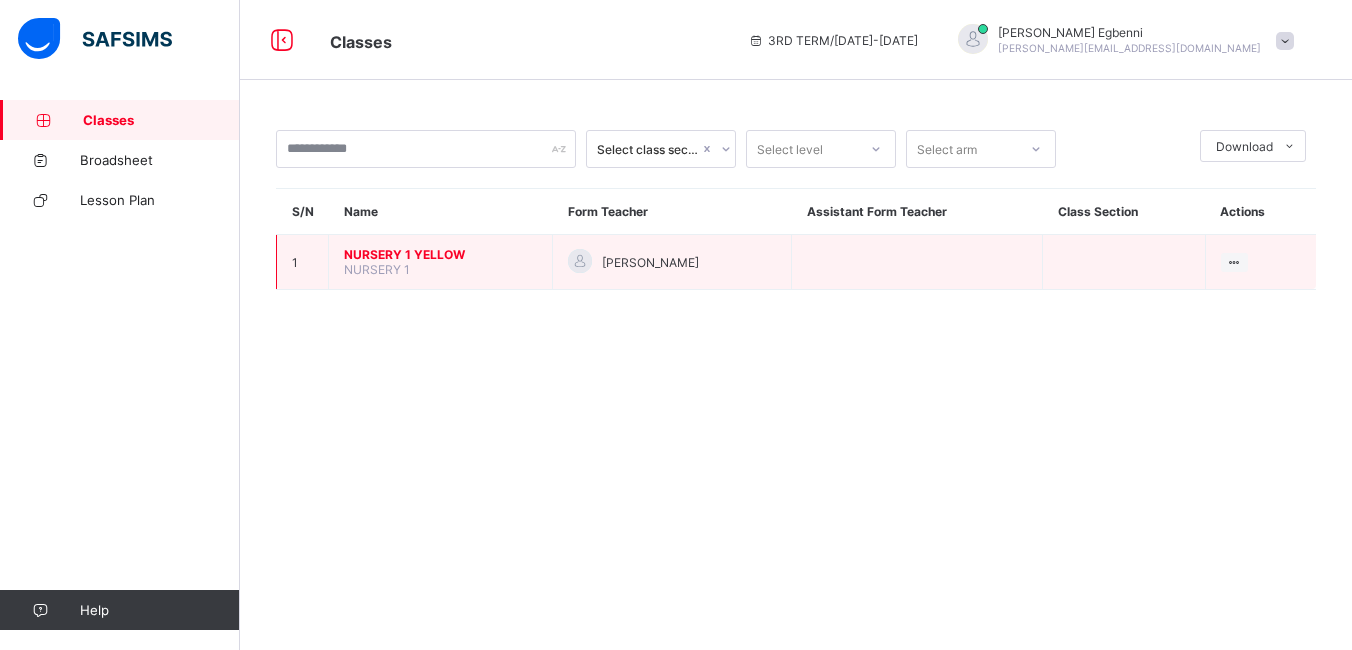 click on "NURSERY 1   YELLOW" at bounding box center [440, 254] 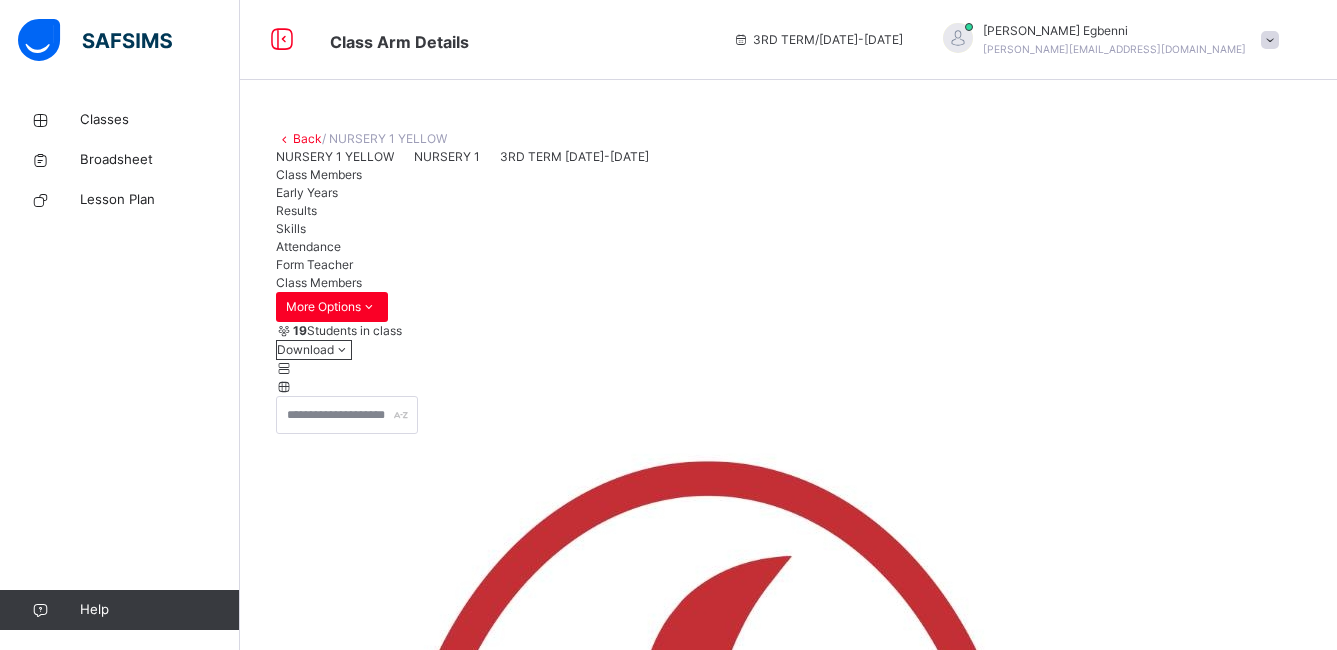 click on "Attendance" at bounding box center (308, 246) 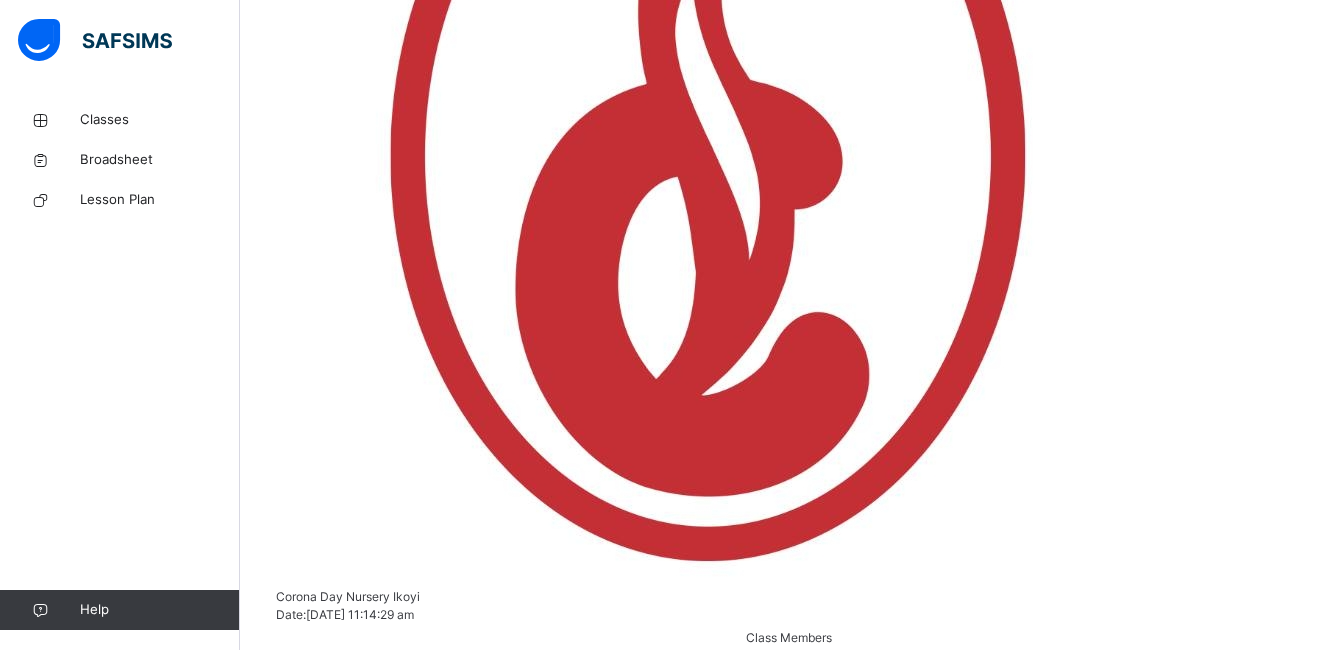 scroll, scrollTop: 799, scrollLeft: 0, axis: vertical 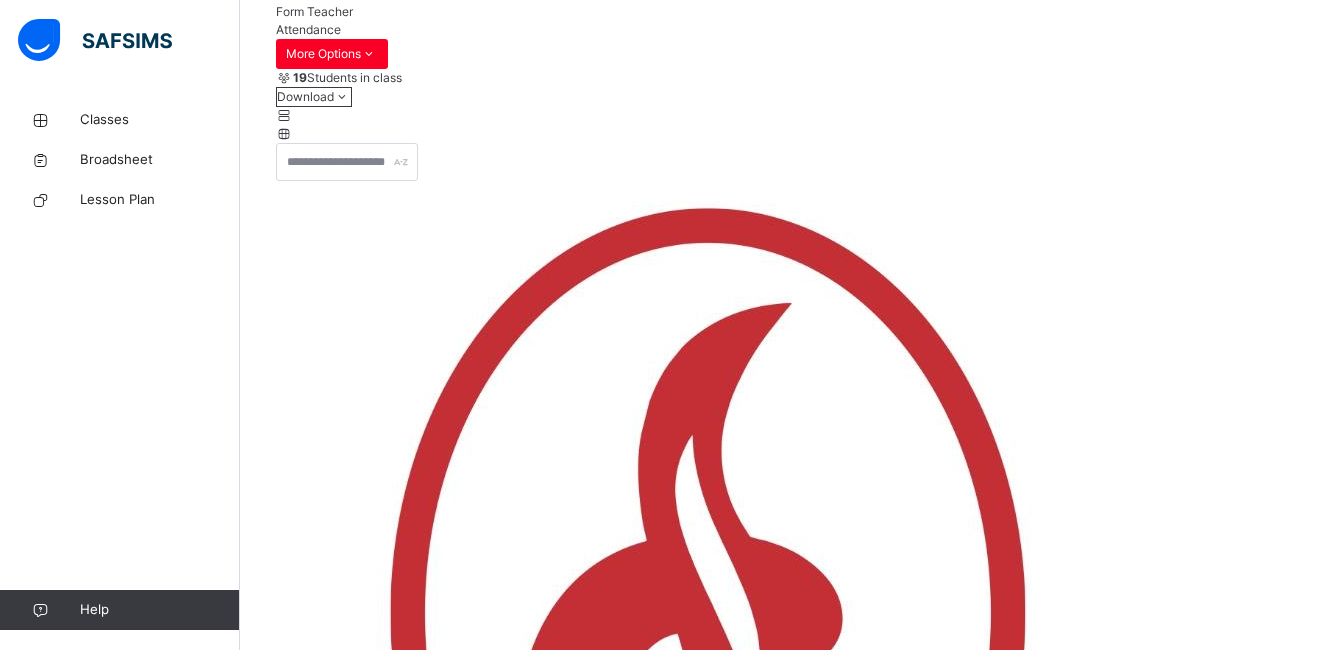click on "Save" at bounding box center [290, 7588] 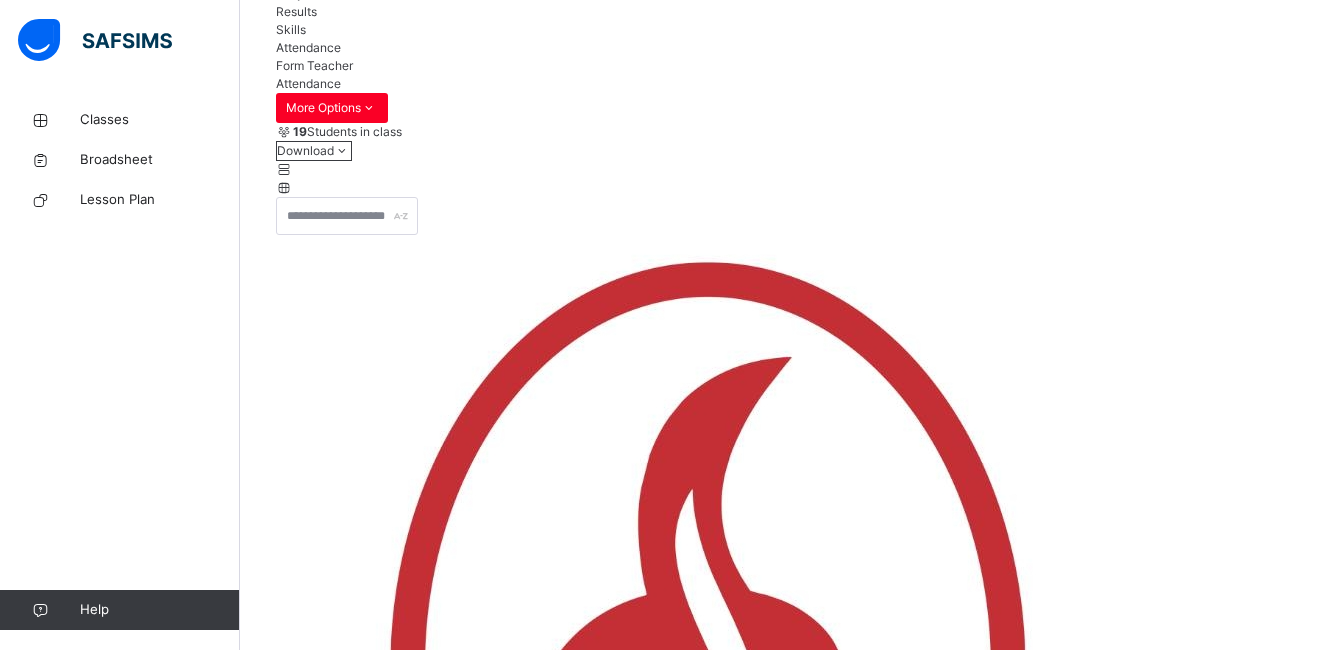 scroll, scrollTop: 253, scrollLeft: 0, axis: vertical 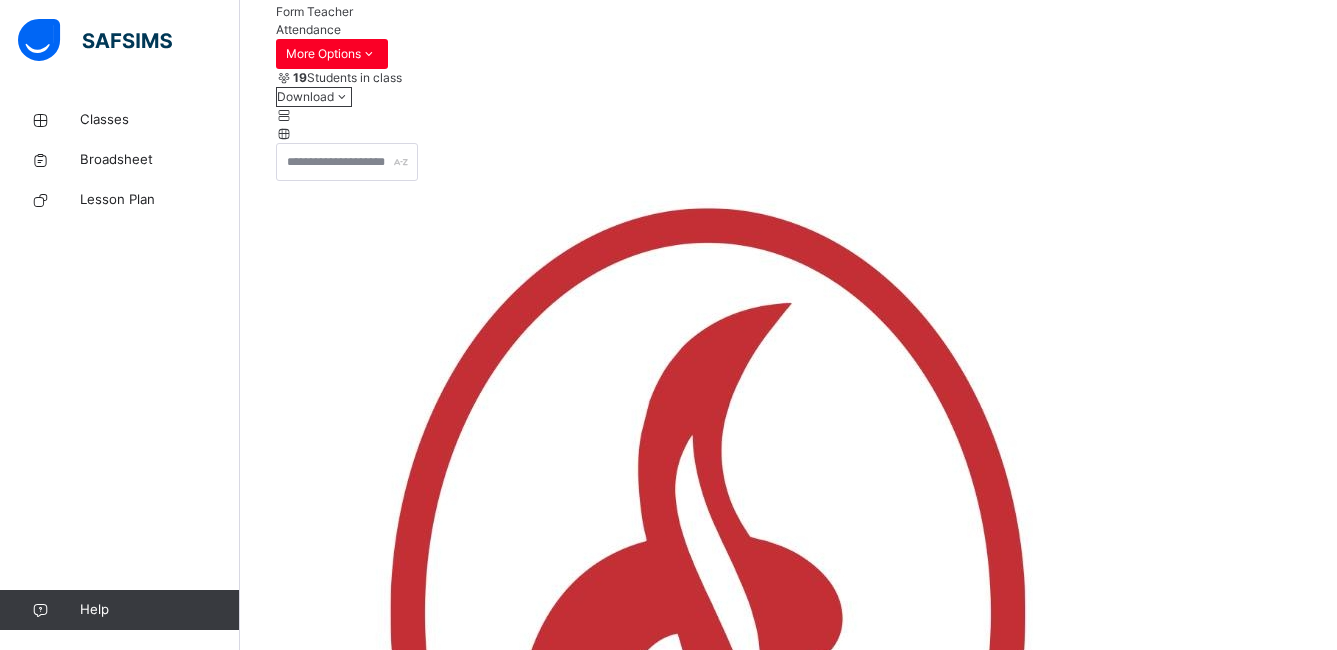 click on "**********" at bounding box center [336, 7499] 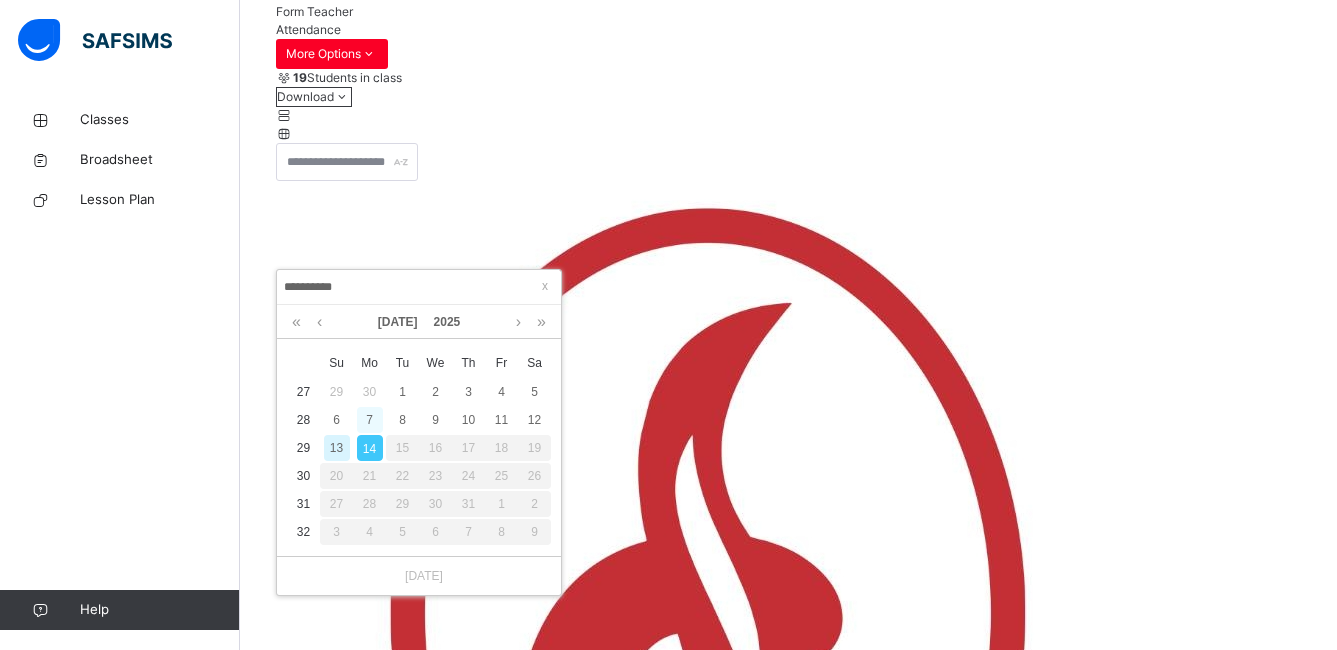 click on "7" at bounding box center (370, 420) 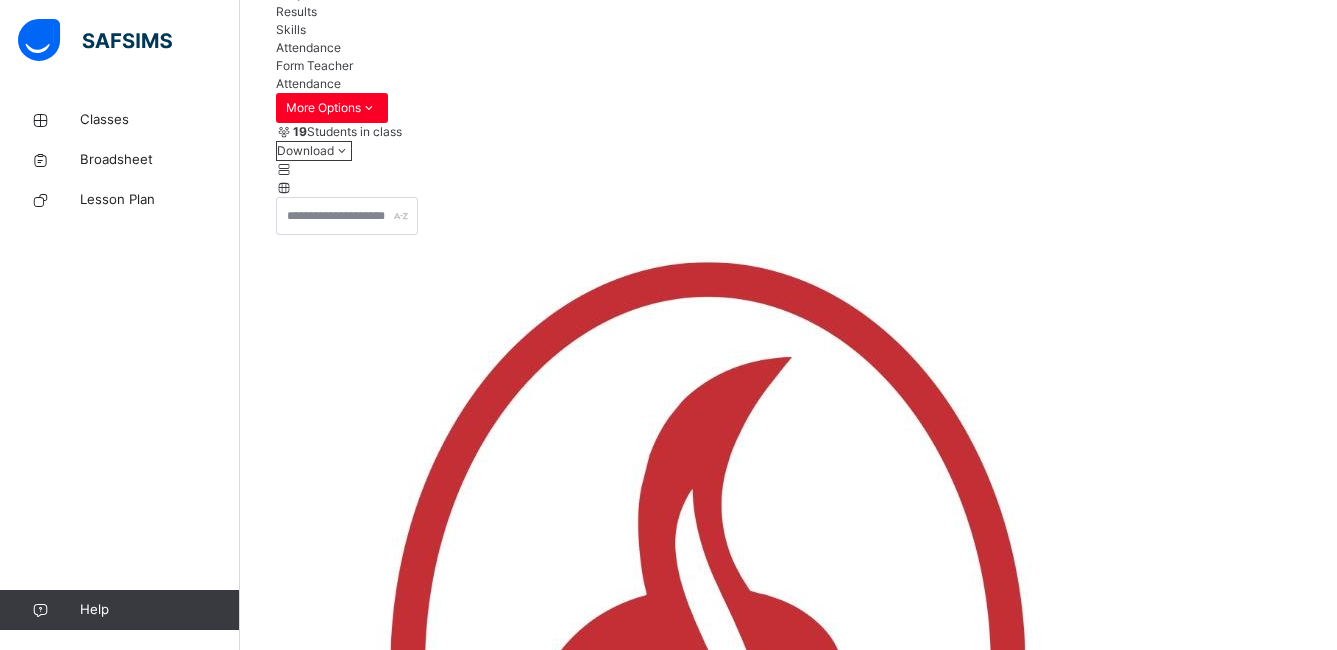 scroll, scrollTop: 253, scrollLeft: 0, axis: vertical 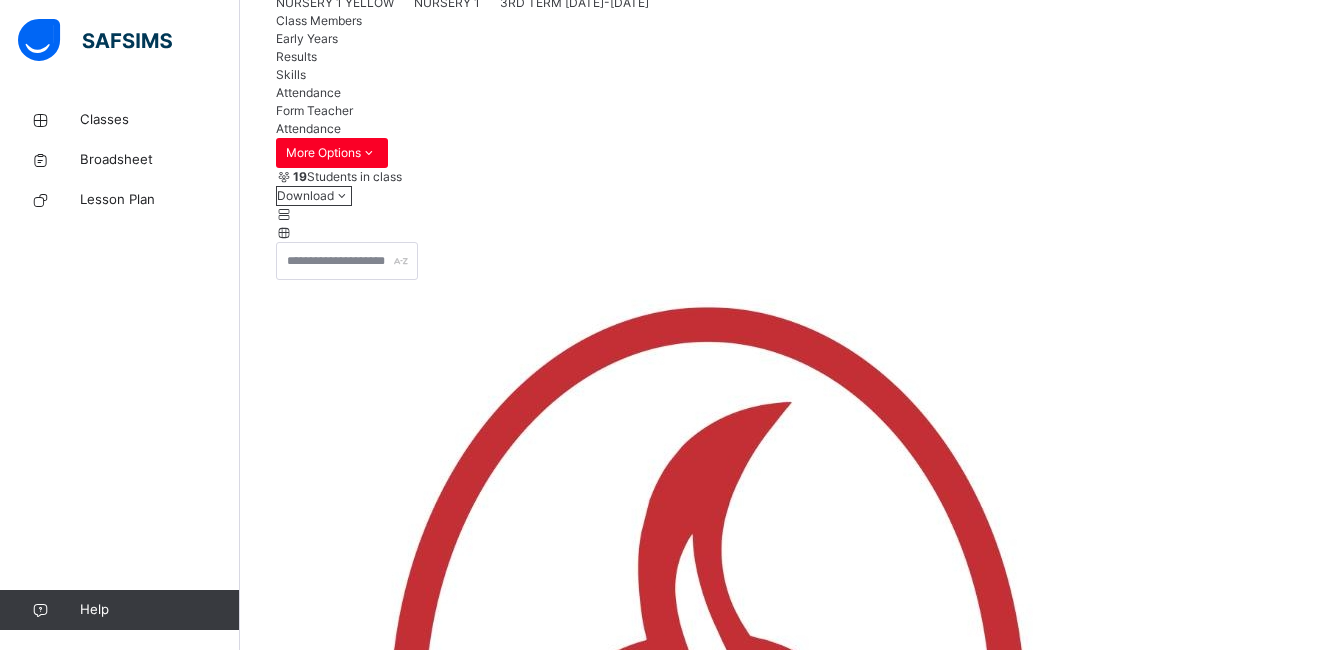 click on "Save" at bounding box center (290, 7687) 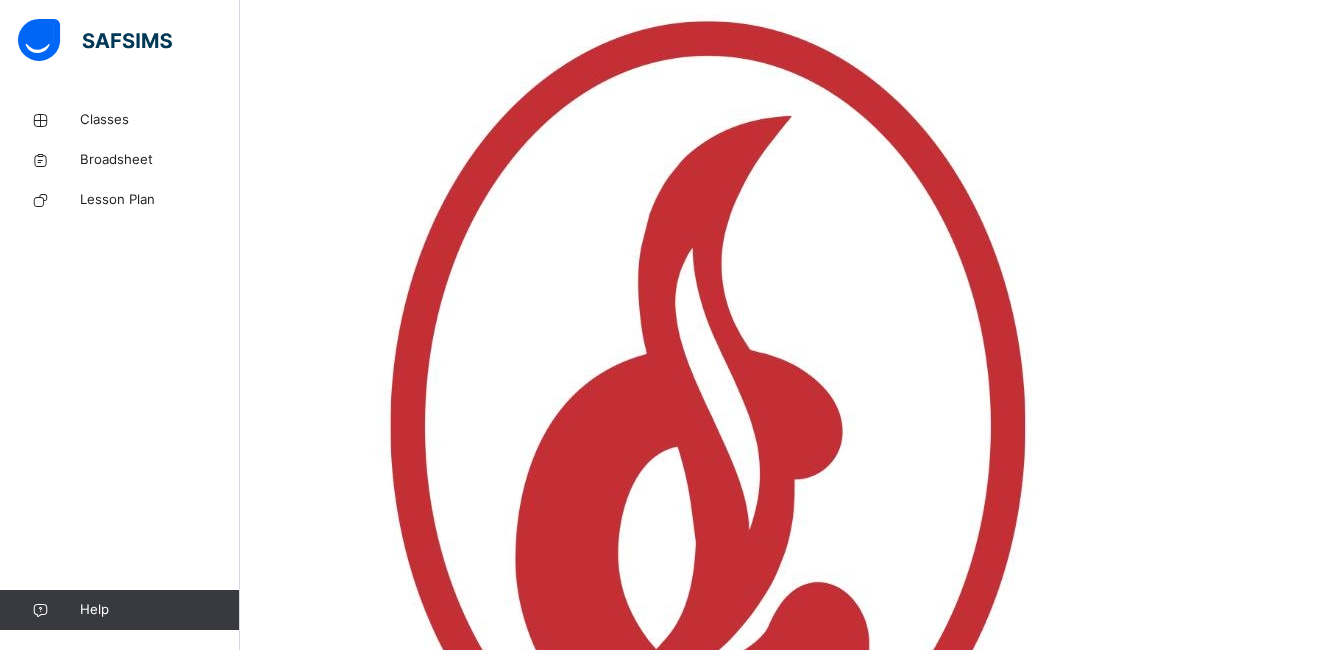 scroll, scrollTop: 154, scrollLeft: 0, axis: vertical 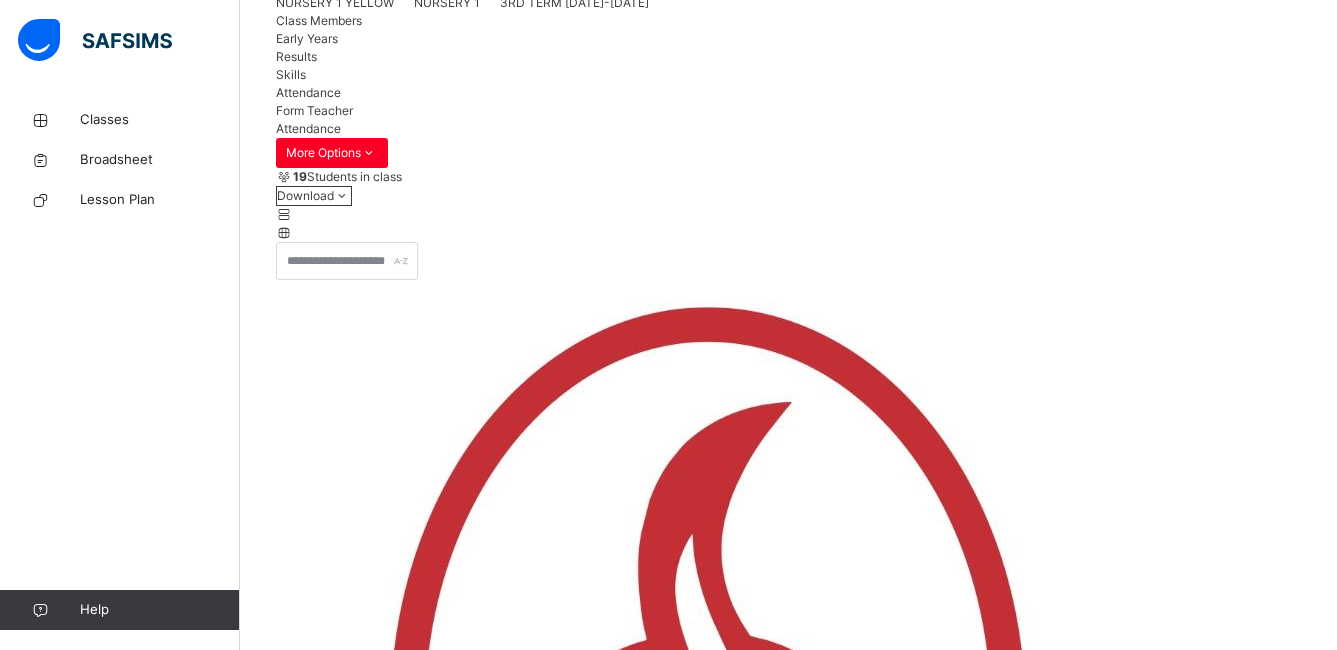 click on "**********" at bounding box center [336, 7598] 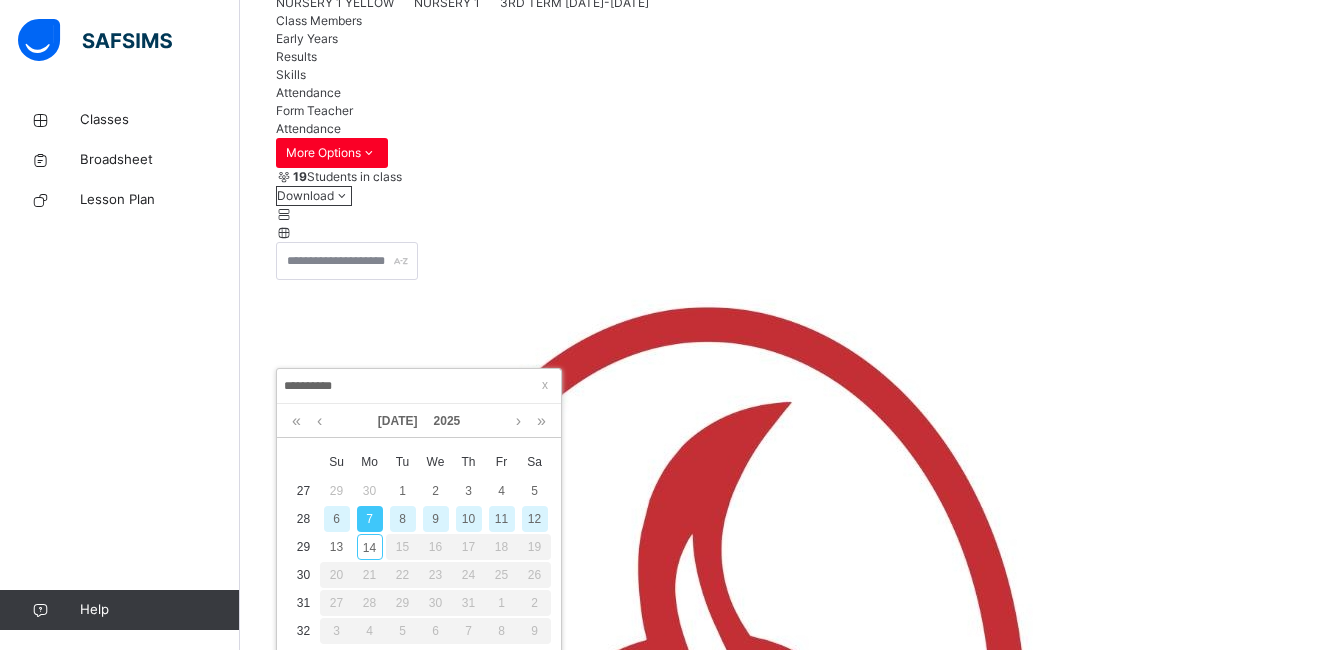 click on "8" at bounding box center (403, 519) 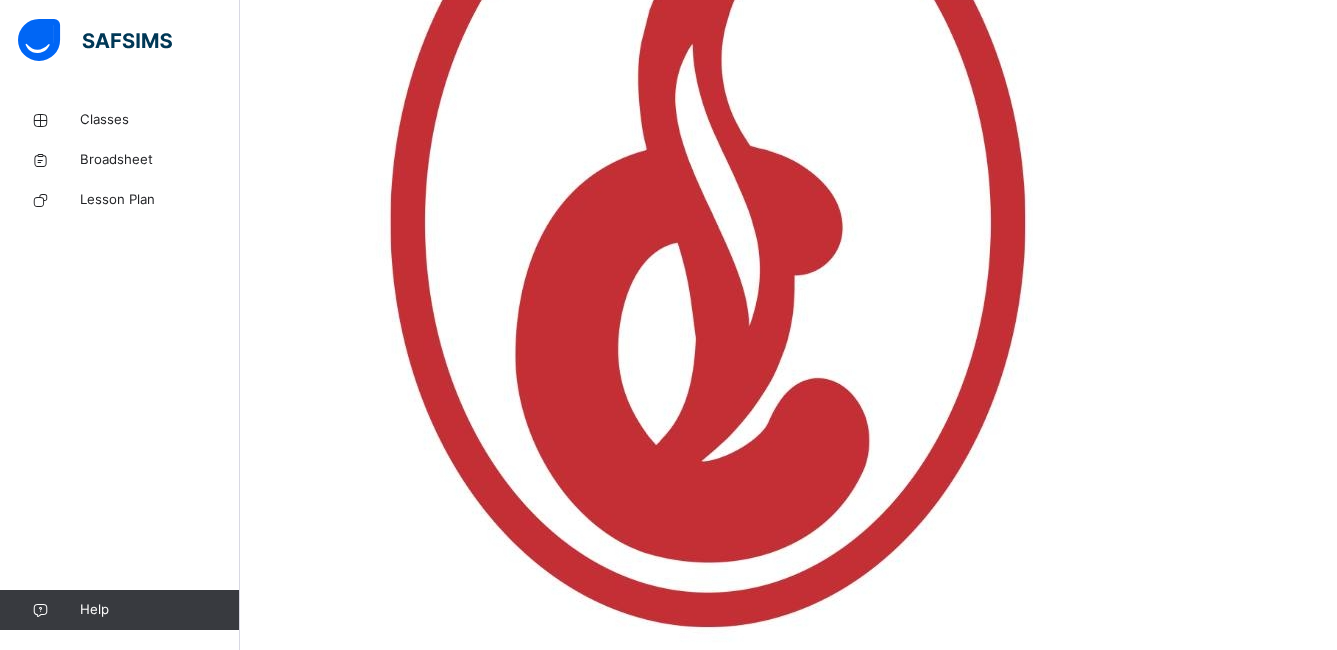 scroll, scrollTop: 687, scrollLeft: 0, axis: vertical 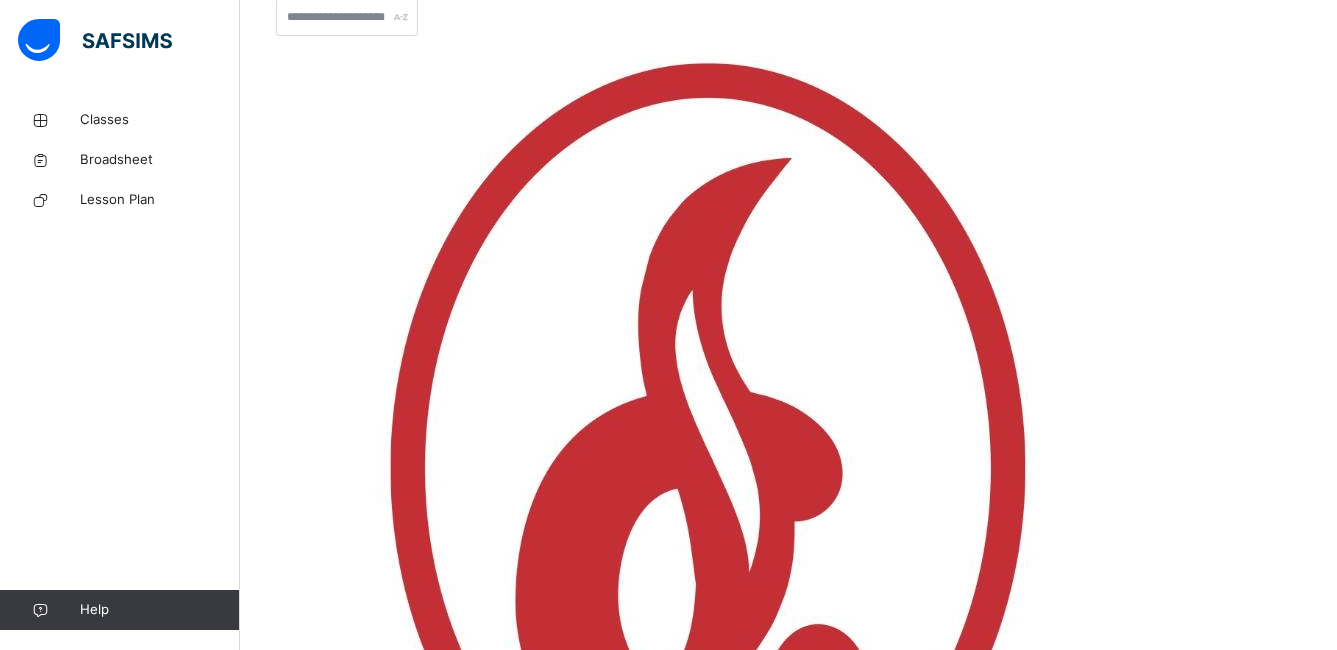 click on "Save" at bounding box center [290, 7443] 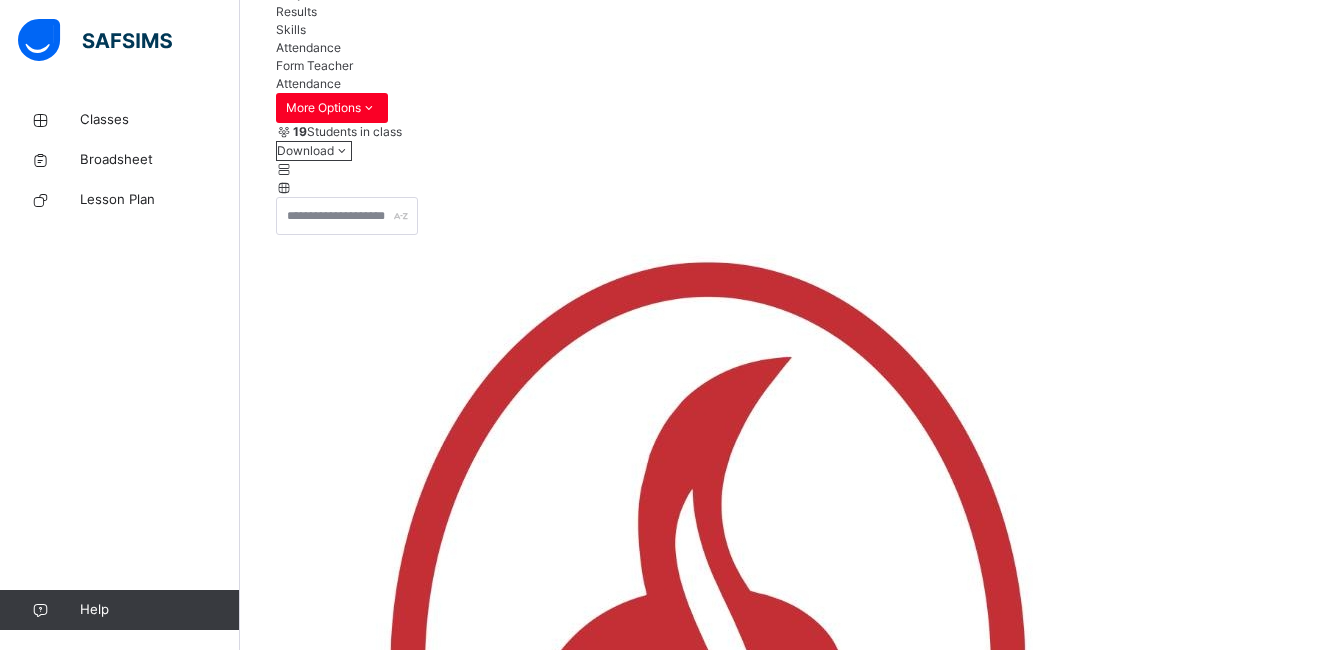 scroll, scrollTop: 398, scrollLeft: 0, axis: vertical 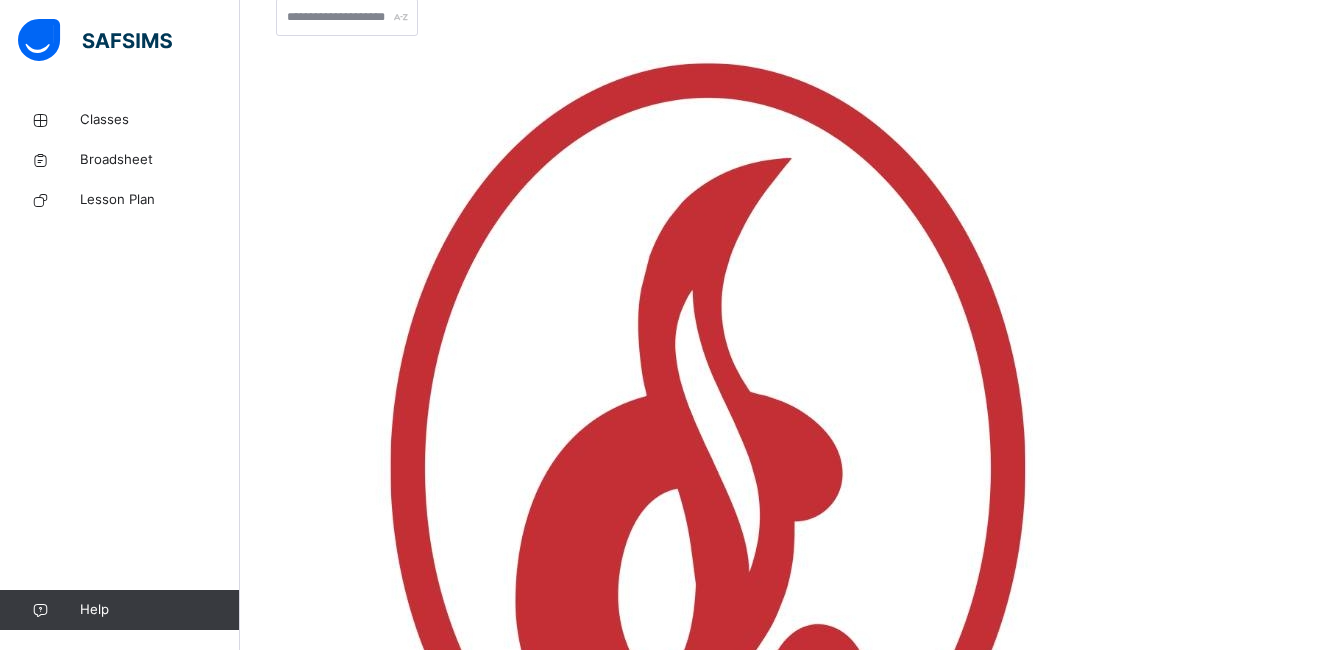 click on "**********" at bounding box center (336, 7354) 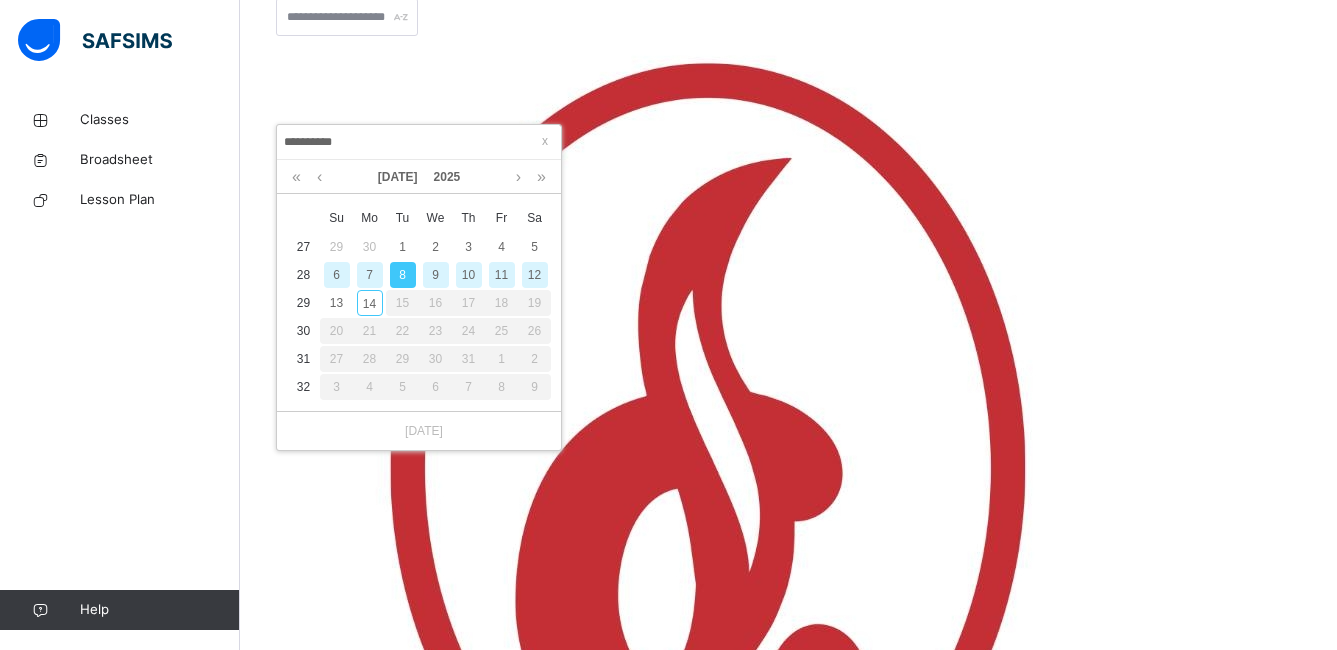 click on "9" at bounding box center [436, 275] 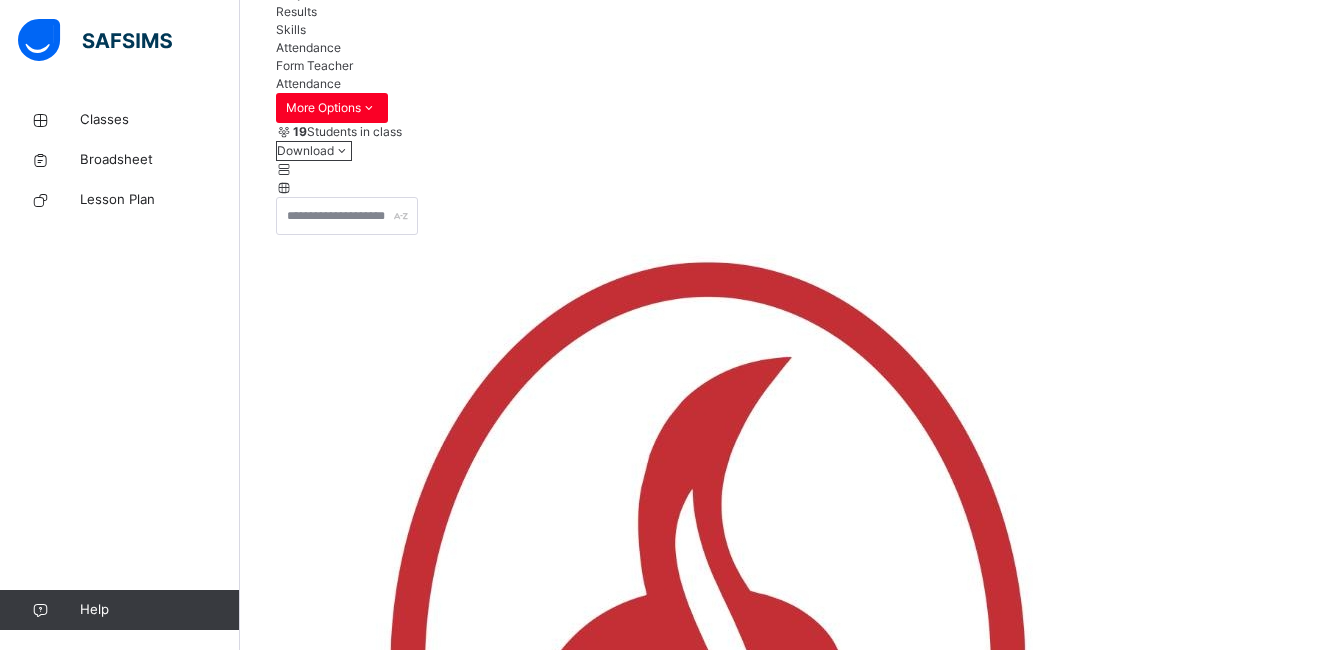 scroll, scrollTop: 398, scrollLeft: 0, axis: vertical 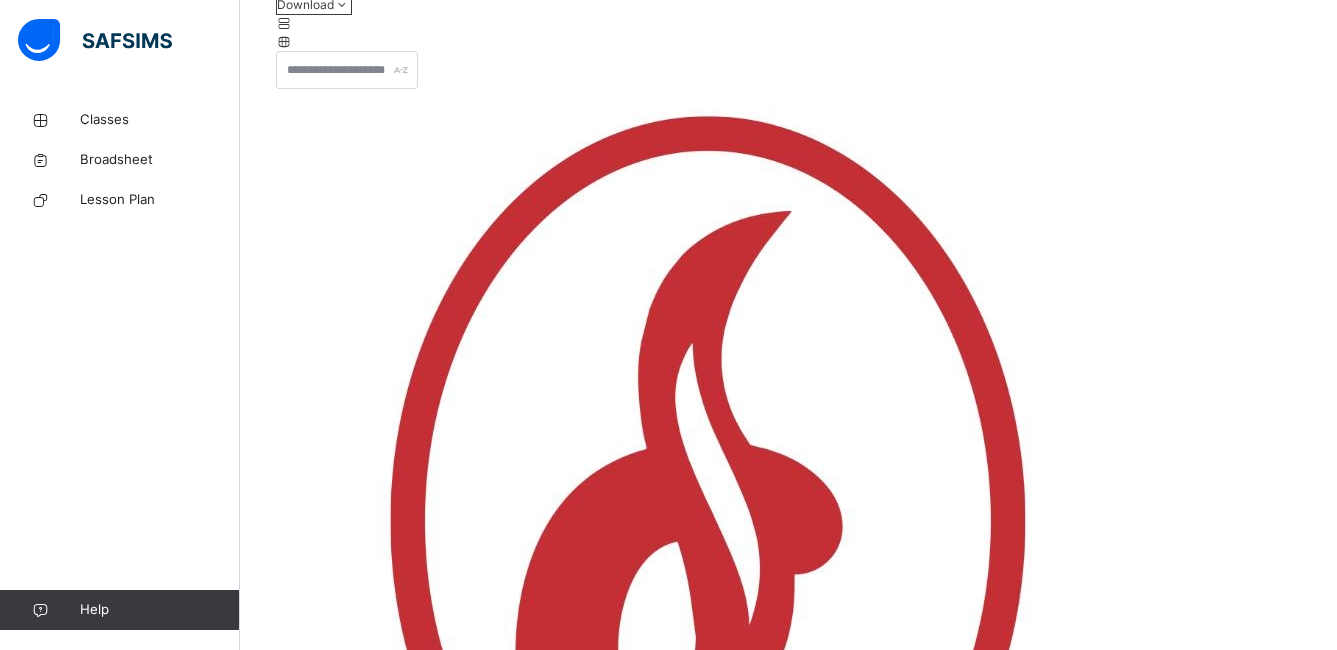 click on "Save" at bounding box center [290, 7496] 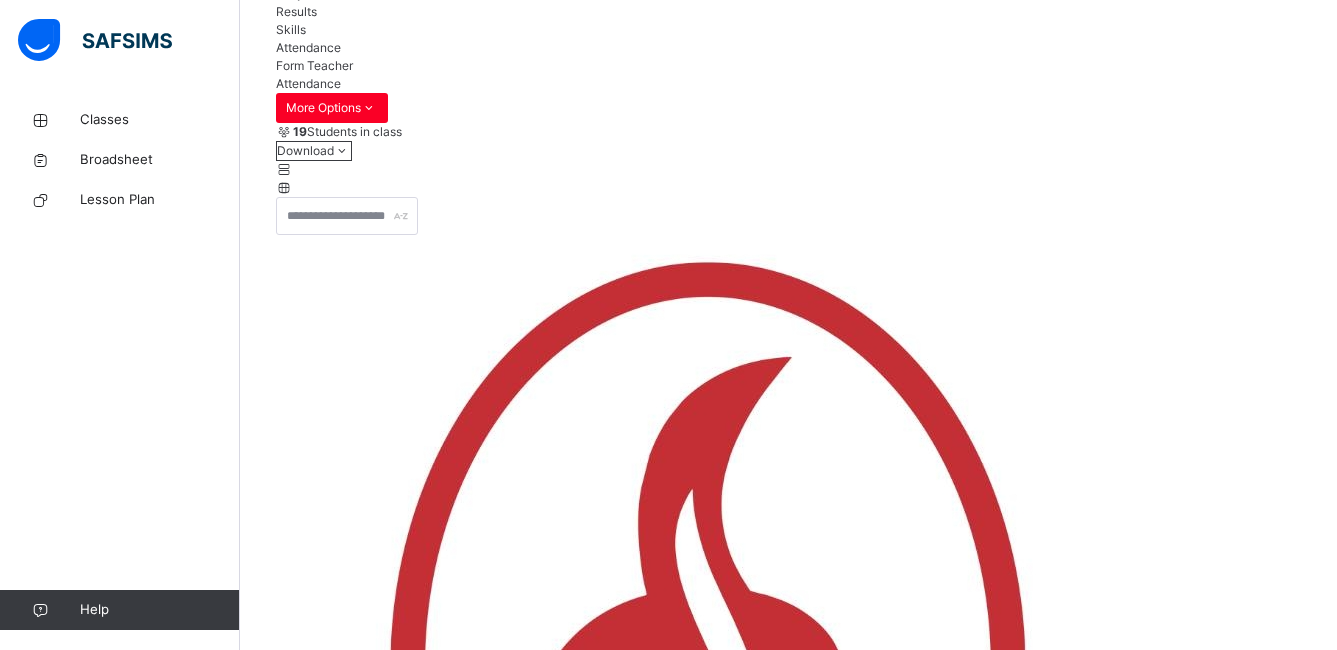 scroll, scrollTop: 345, scrollLeft: 0, axis: vertical 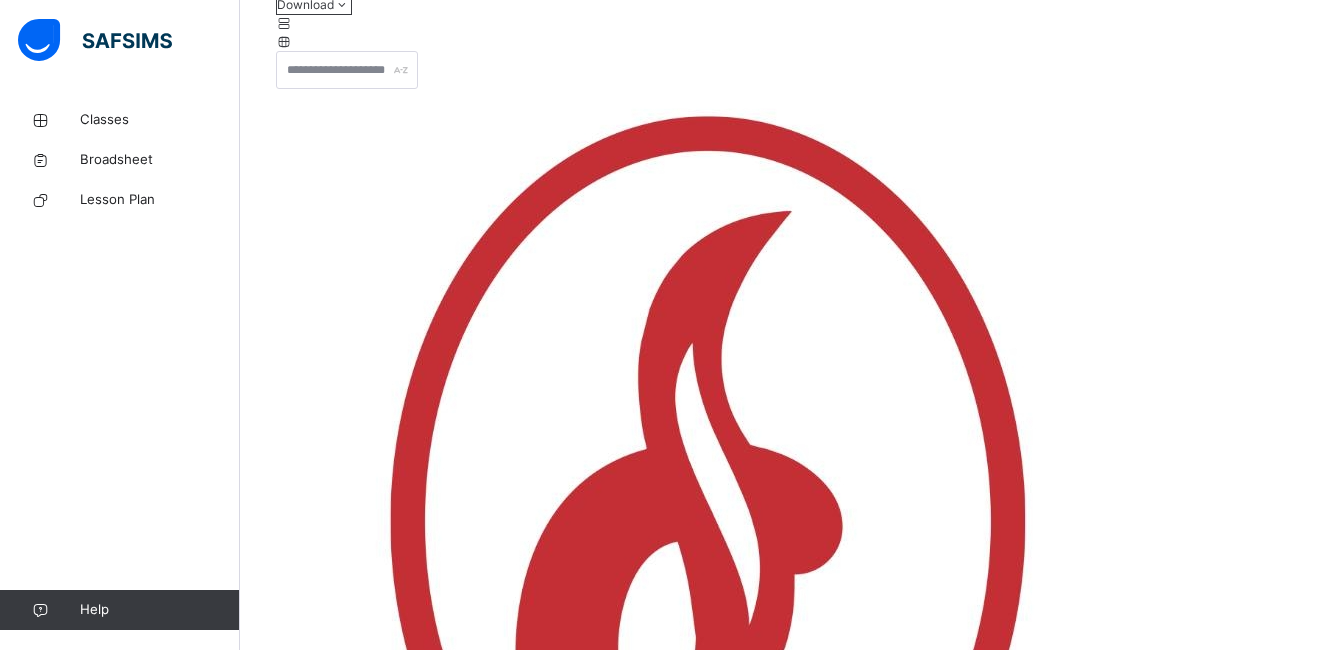 click on "**********" at bounding box center (336, 7407) 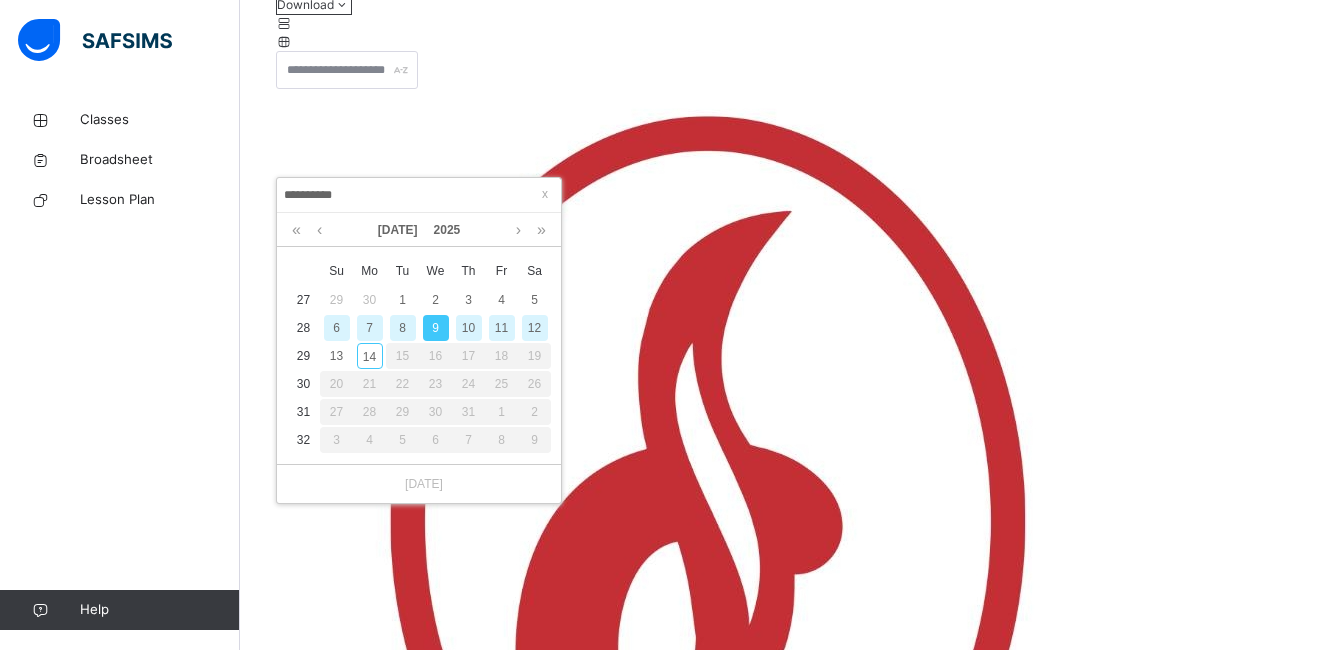 click on "10" at bounding box center [469, 328] 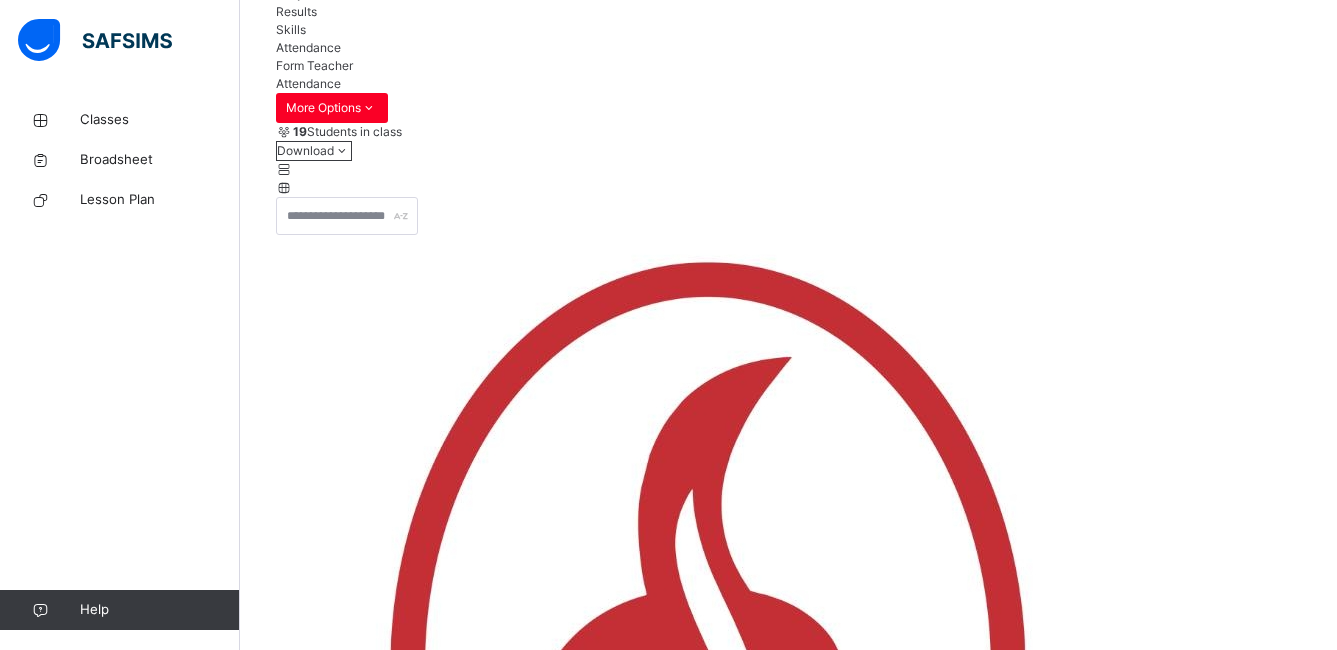scroll, scrollTop: 345, scrollLeft: 0, axis: vertical 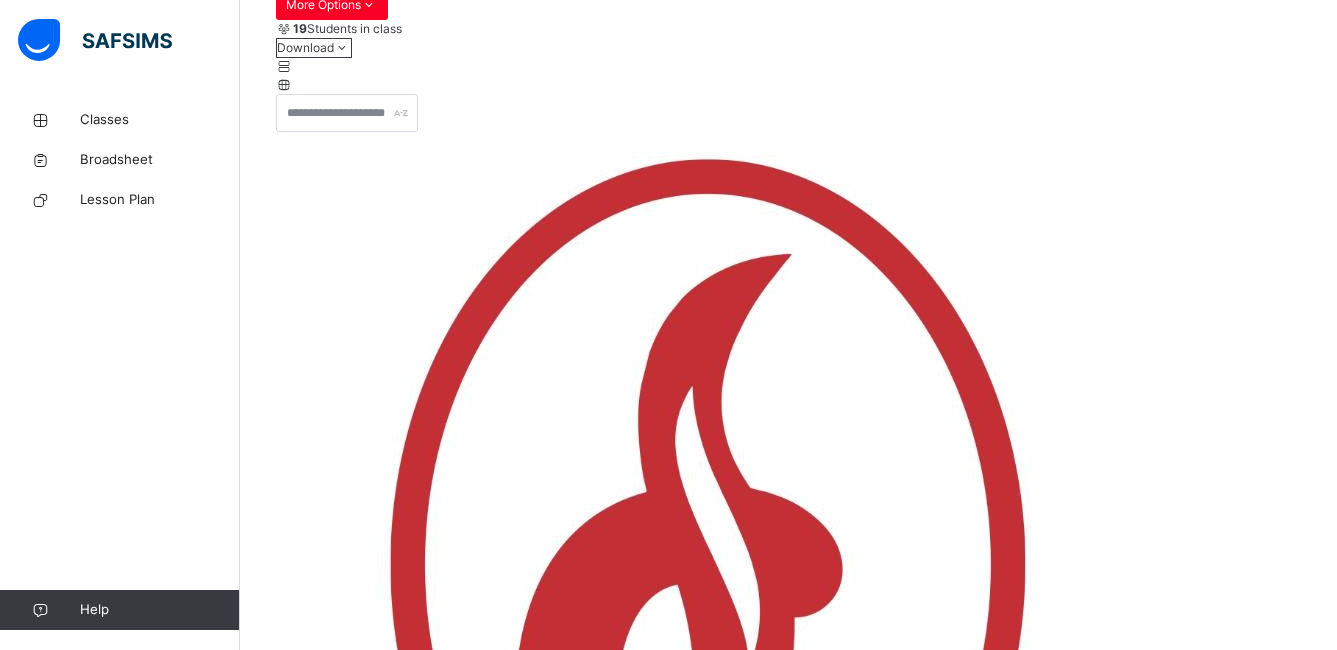 click on "Save" at bounding box center (290, 7539) 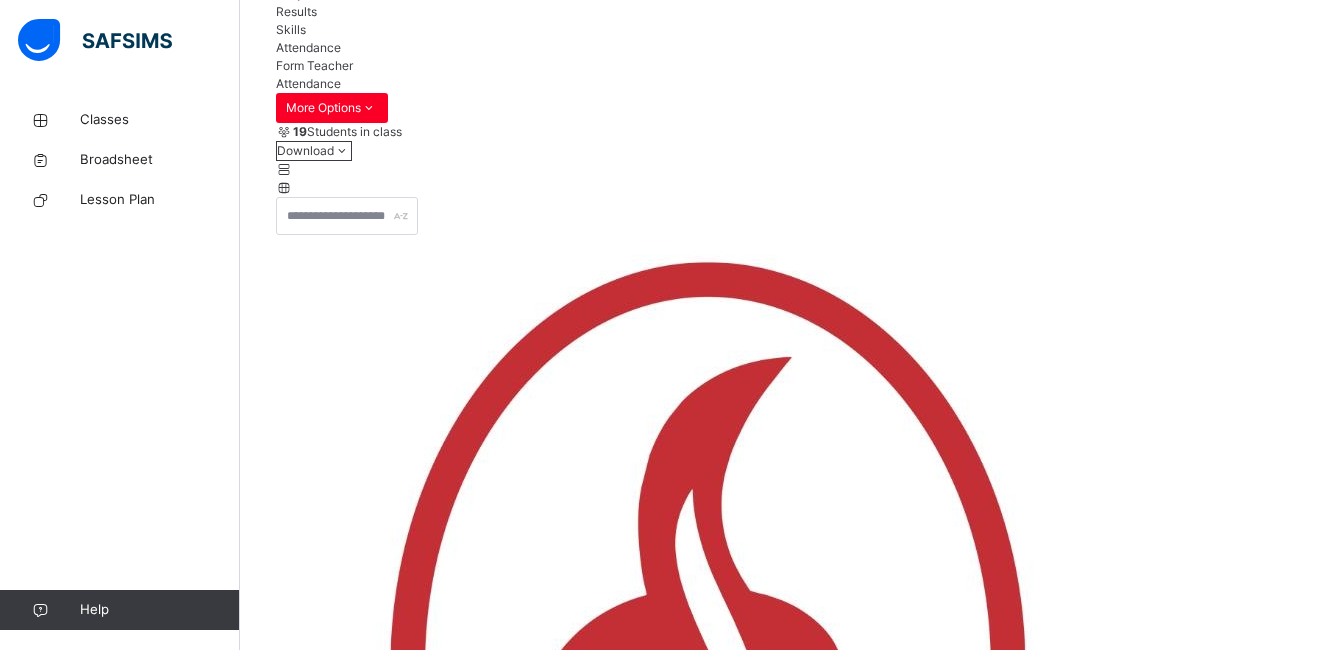 scroll, scrollTop: 302, scrollLeft: 0, axis: vertical 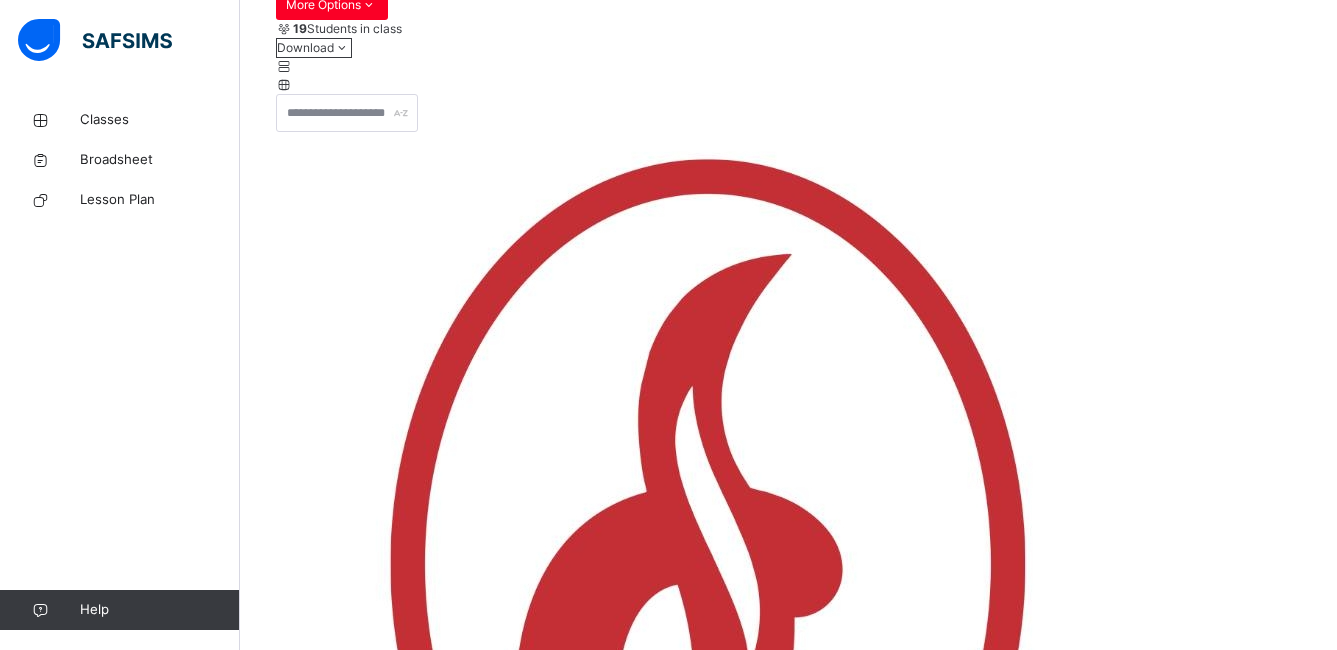 click on "**********" at bounding box center (336, 7450) 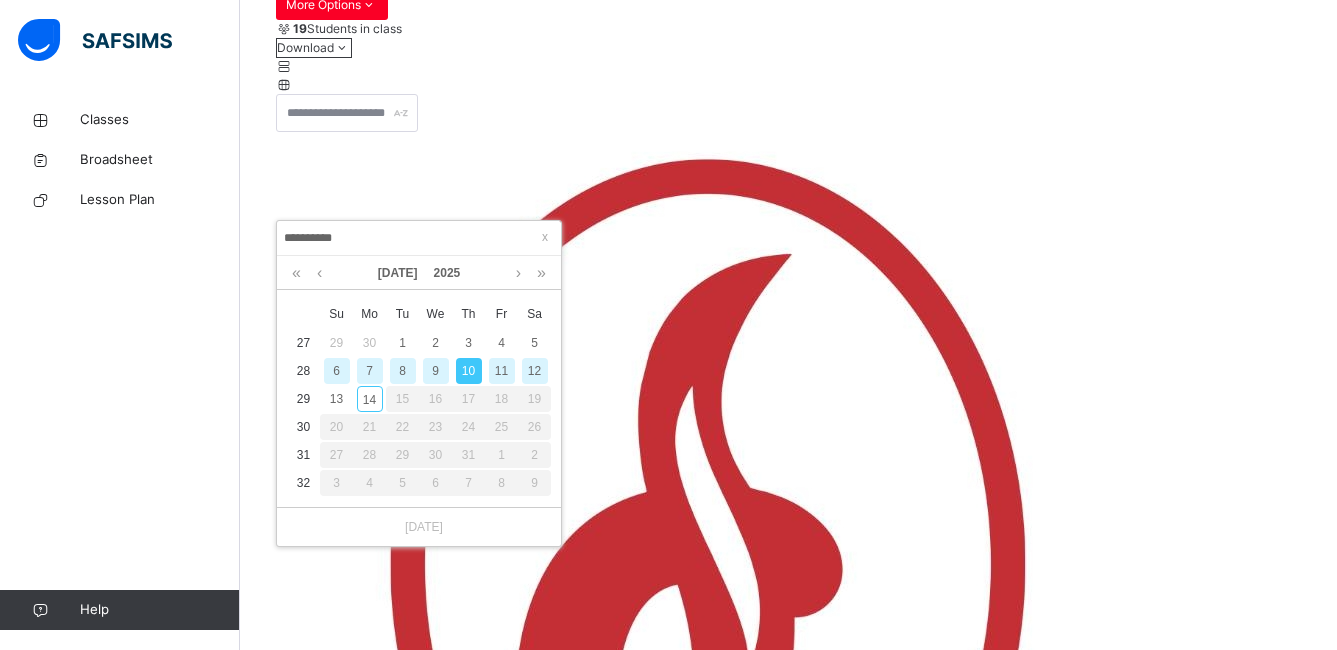 click on "11" at bounding box center [502, 371] 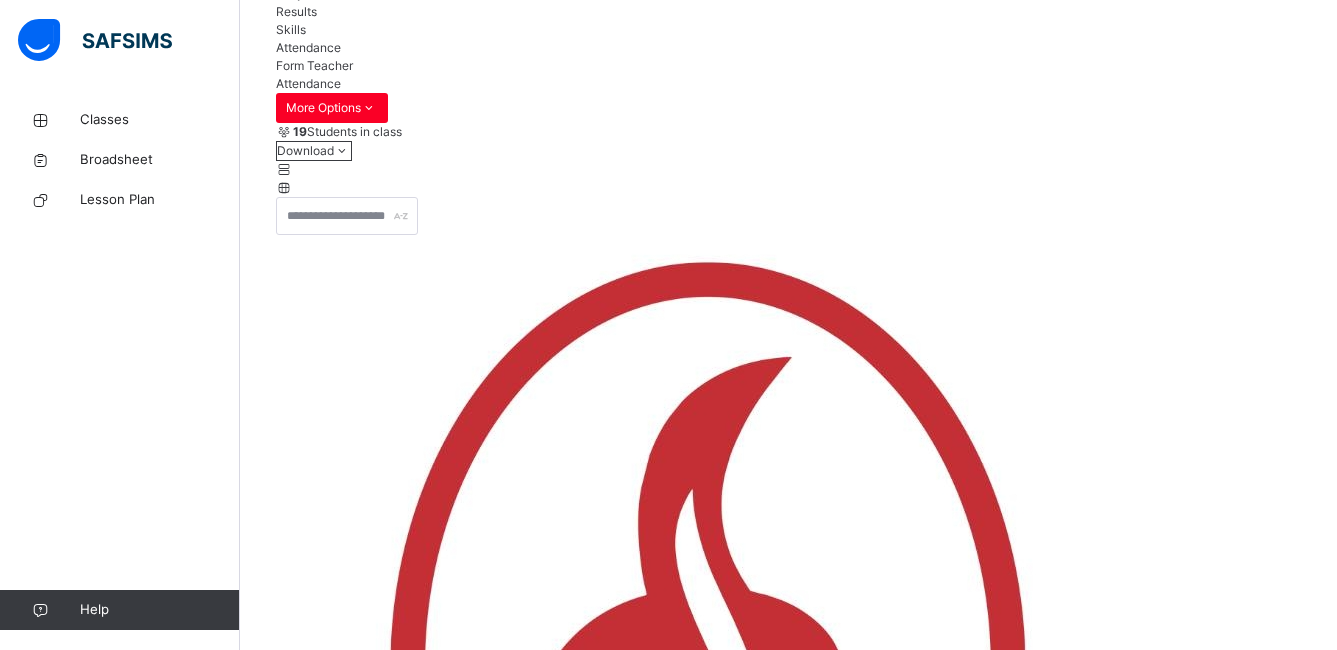 scroll, scrollTop: 302, scrollLeft: 0, axis: vertical 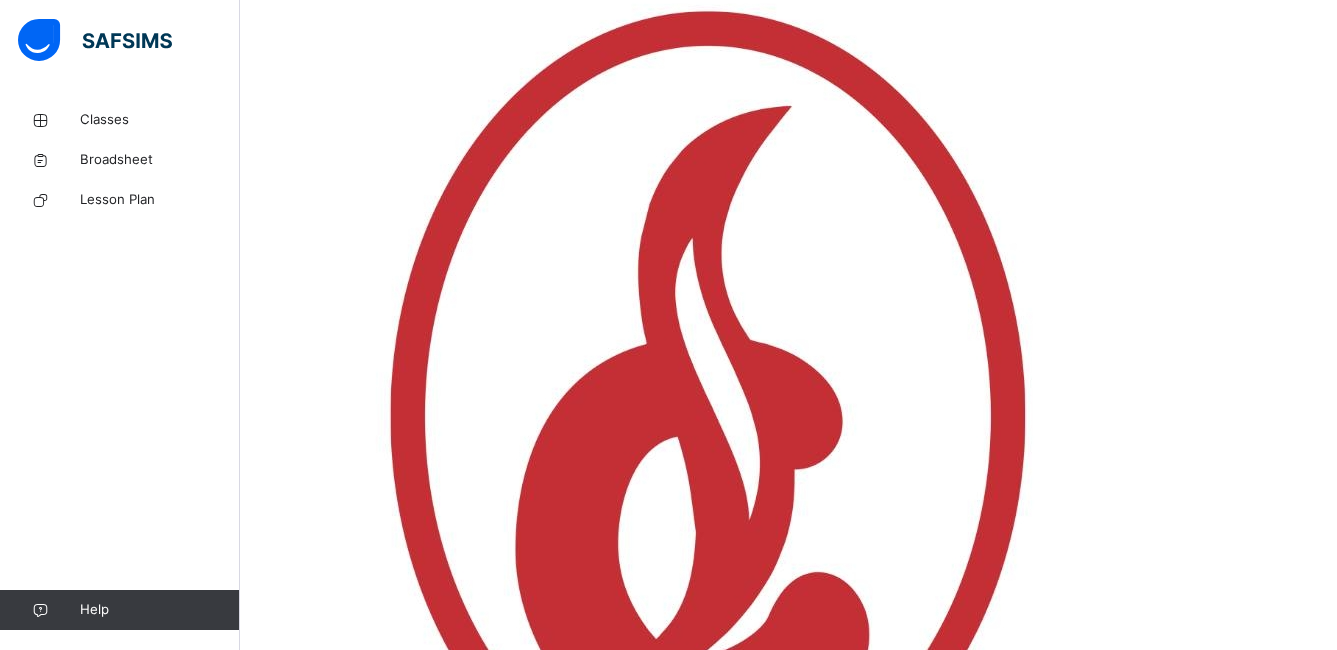 click on "Save" at bounding box center [290, 7391] 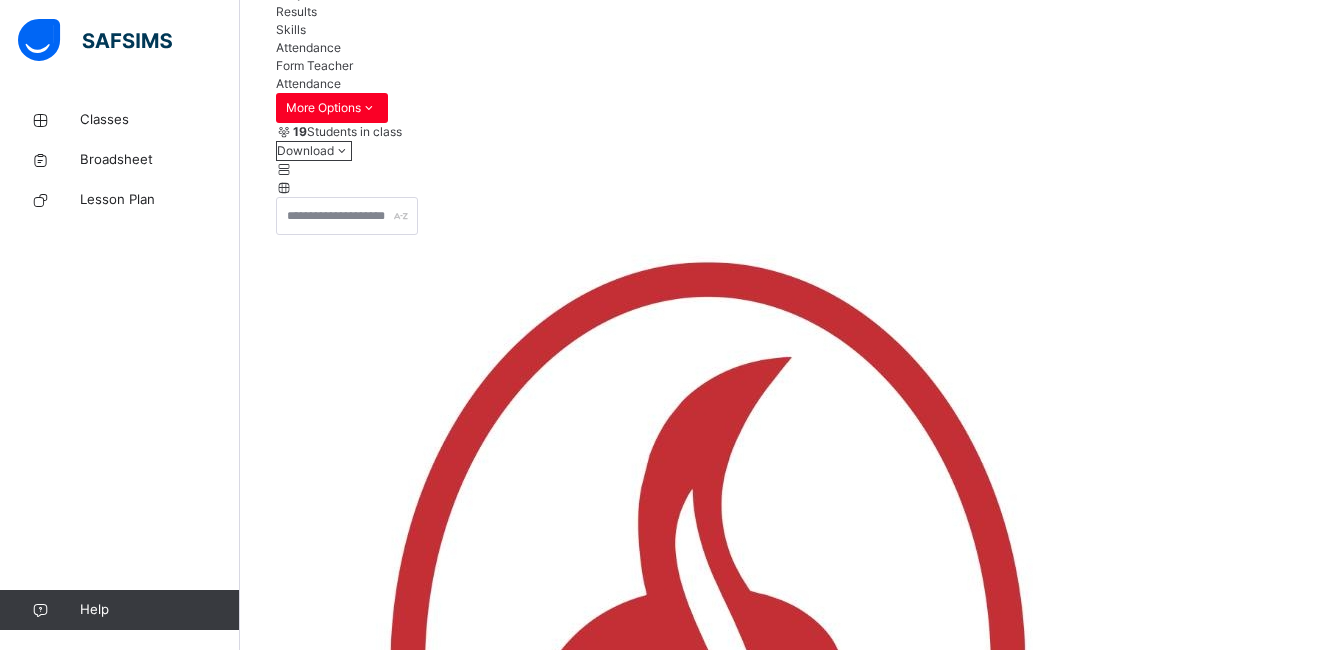 scroll, scrollTop: 450, scrollLeft: 0, axis: vertical 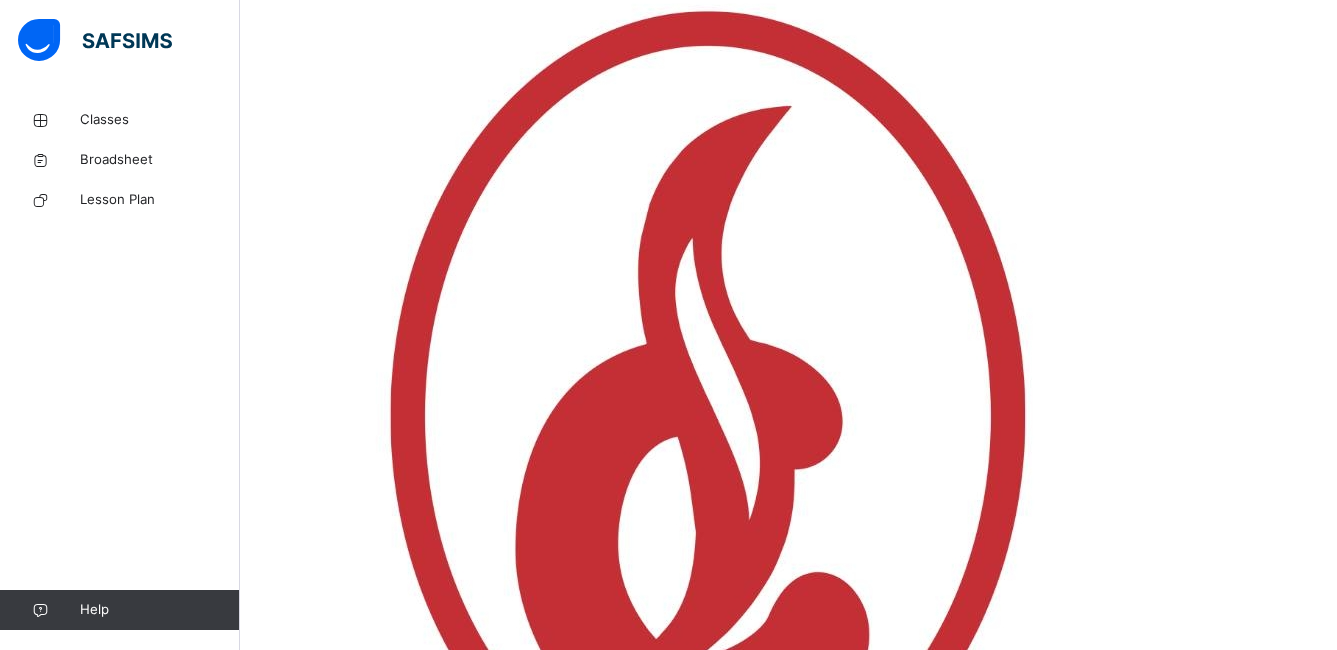 click on "**********" at bounding box center (336, 7302) 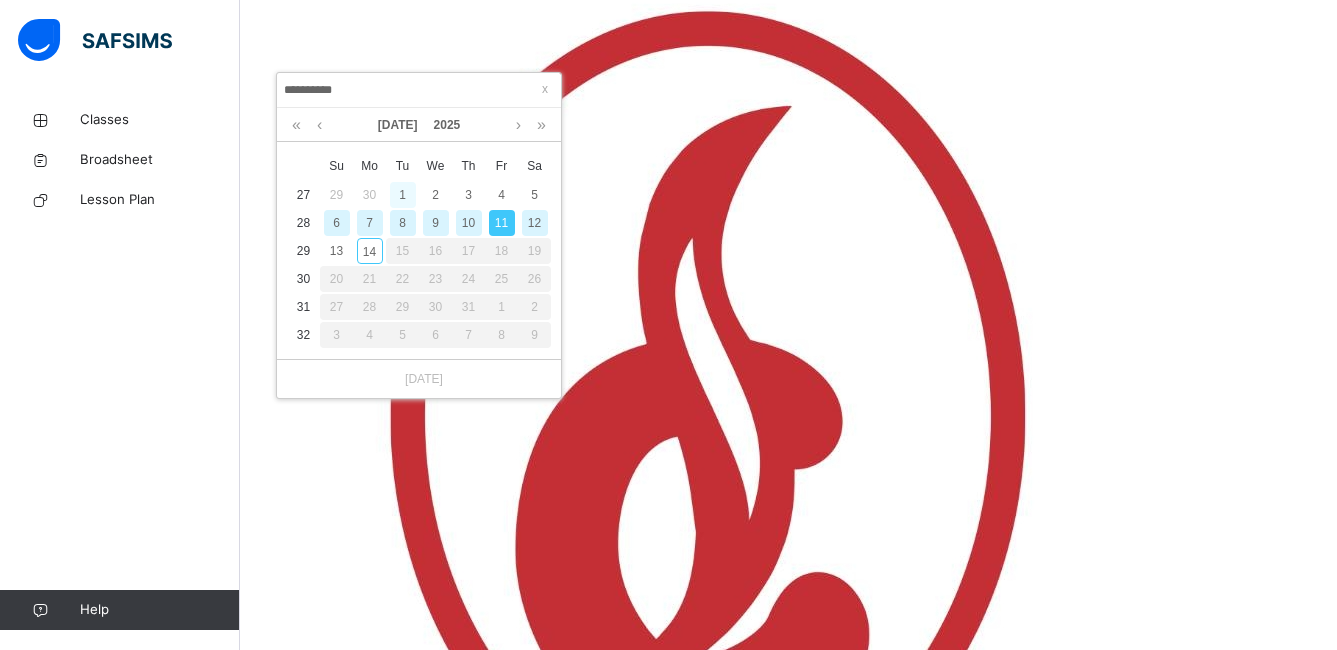 click on "1" at bounding box center [403, 195] 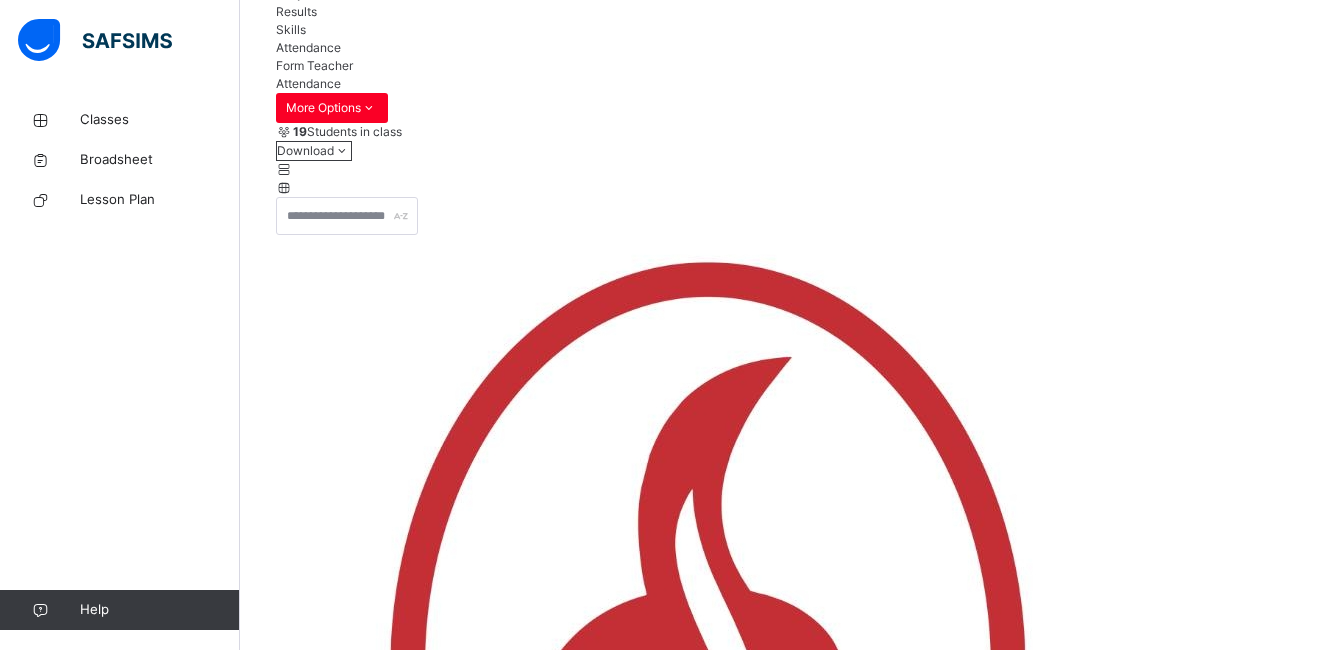 scroll, scrollTop: 450, scrollLeft: 0, axis: vertical 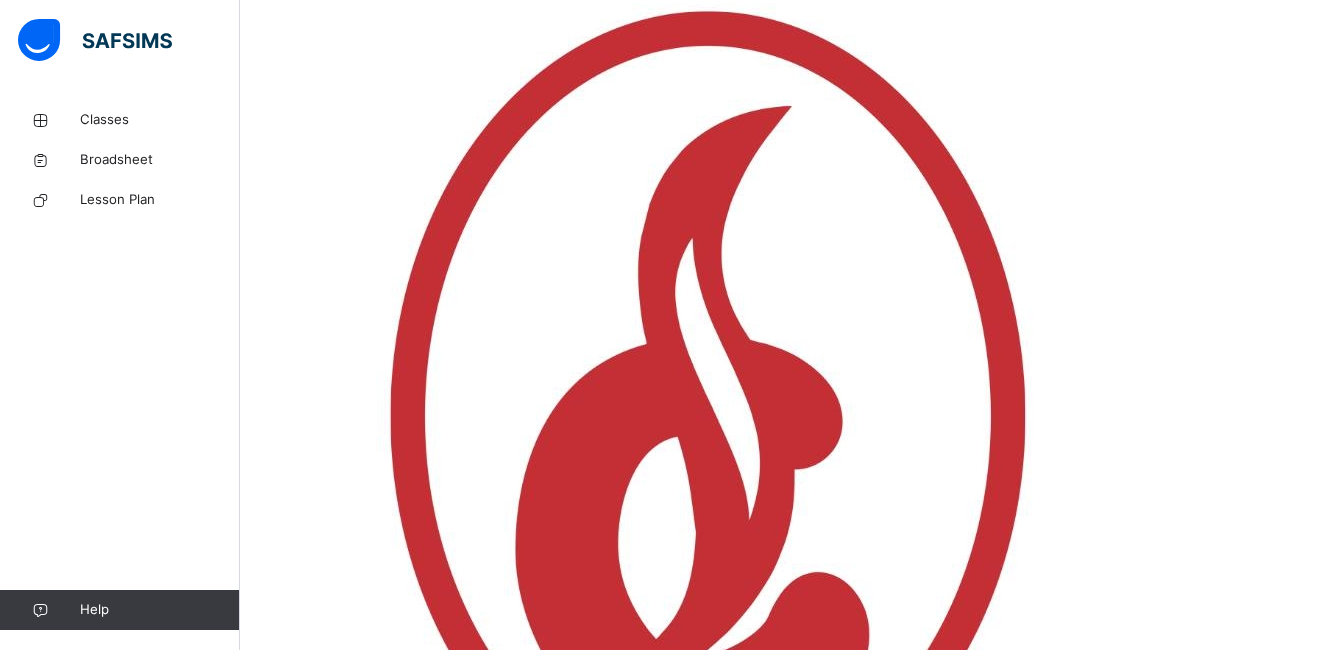 click on "**********" at bounding box center [336, 7302] 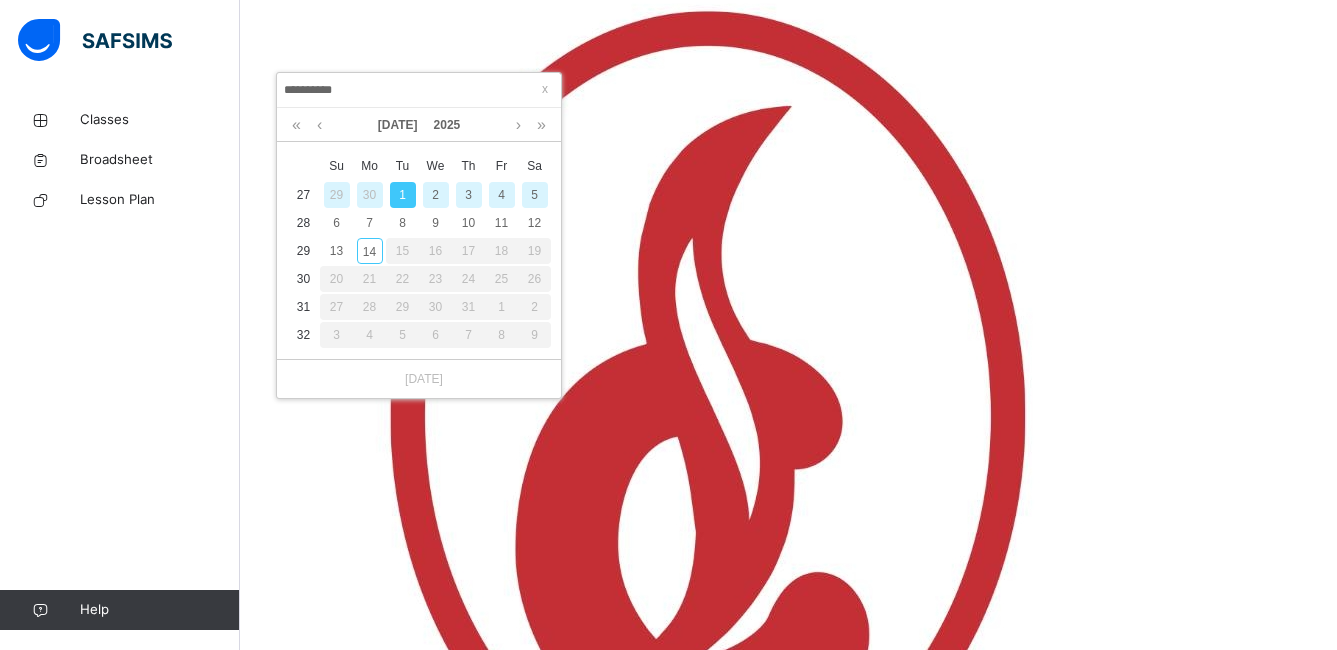 click on "2" at bounding box center [436, 195] 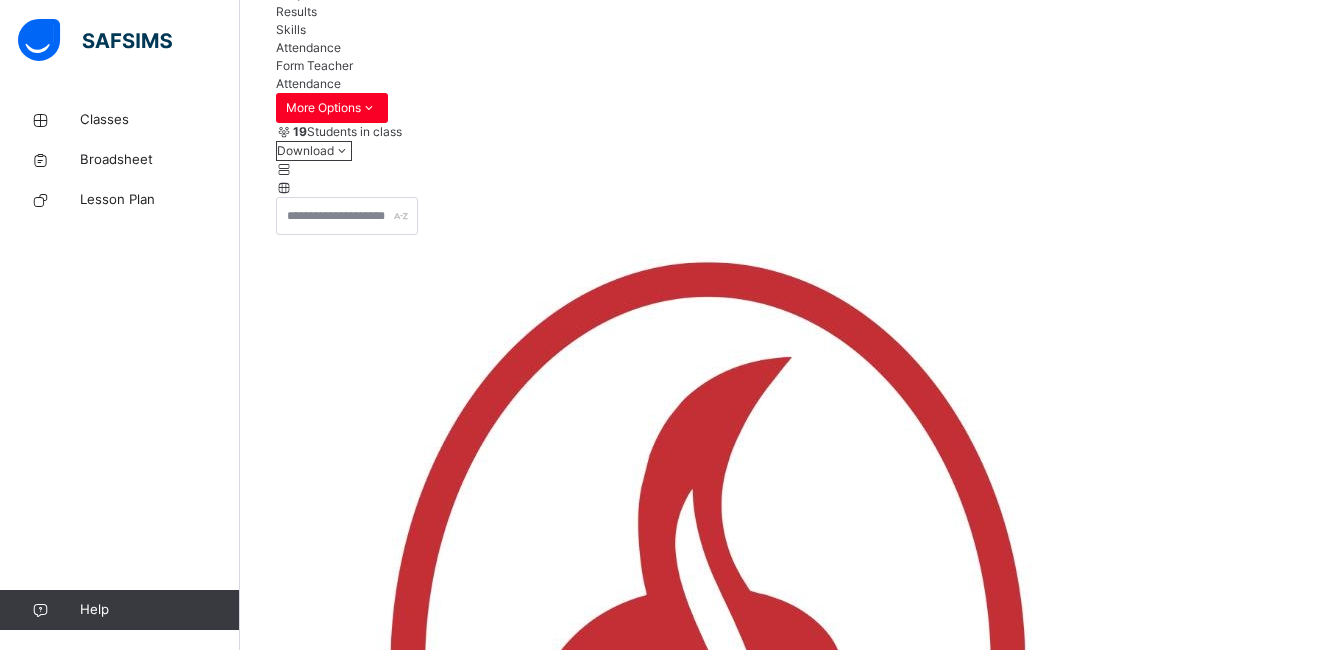 scroll, scrollTop: 450, scrollLeft: 0, axis: vertical 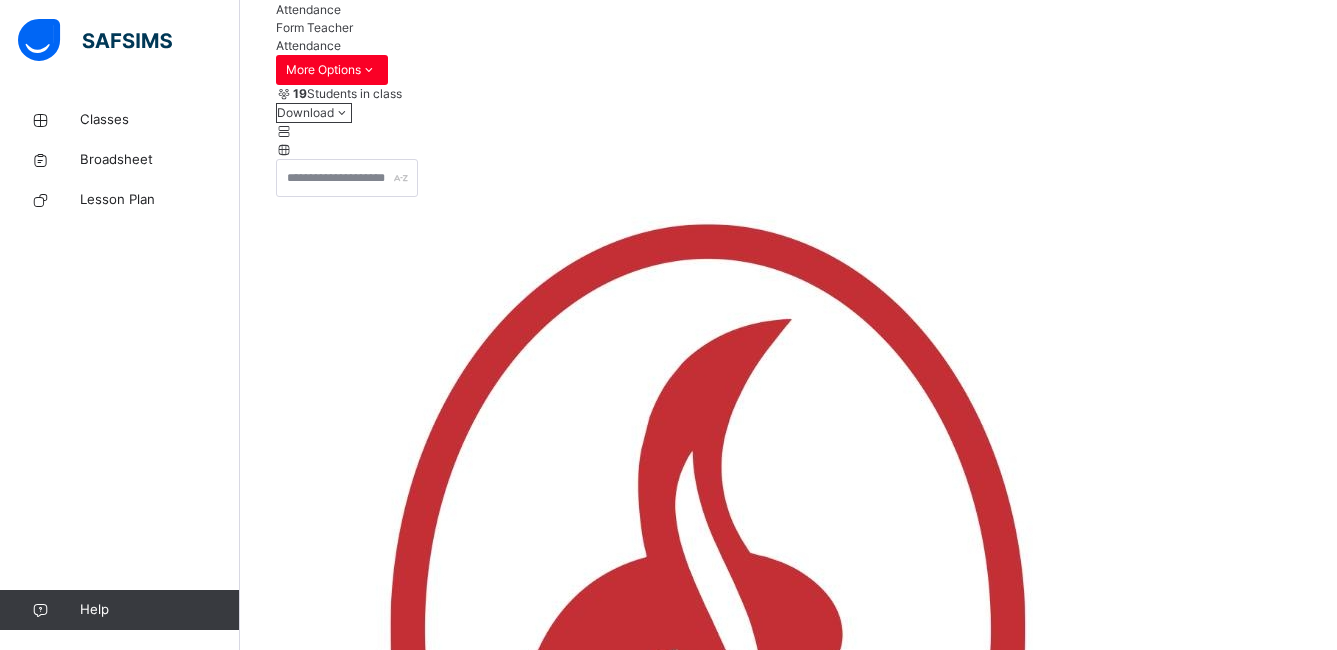 click on "Save" at bounding box center (290, 7604) 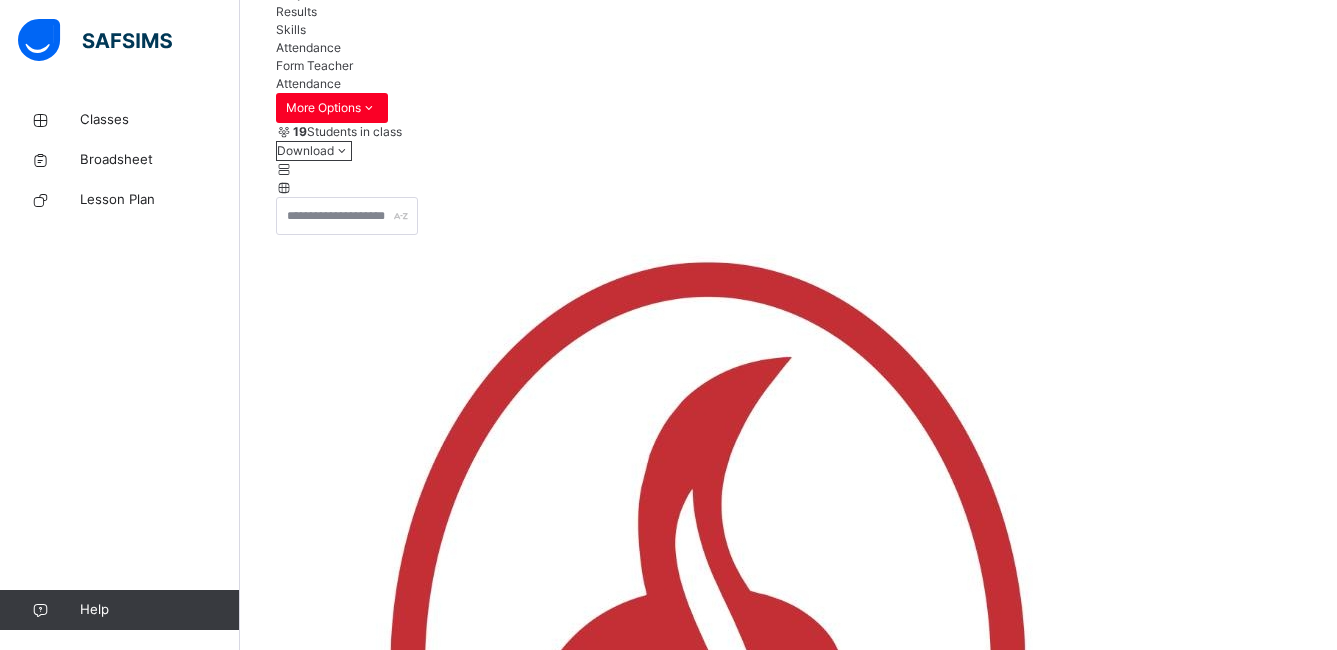 scroll, scrollTop: 237, scrollLeft: 0, axis: vertical 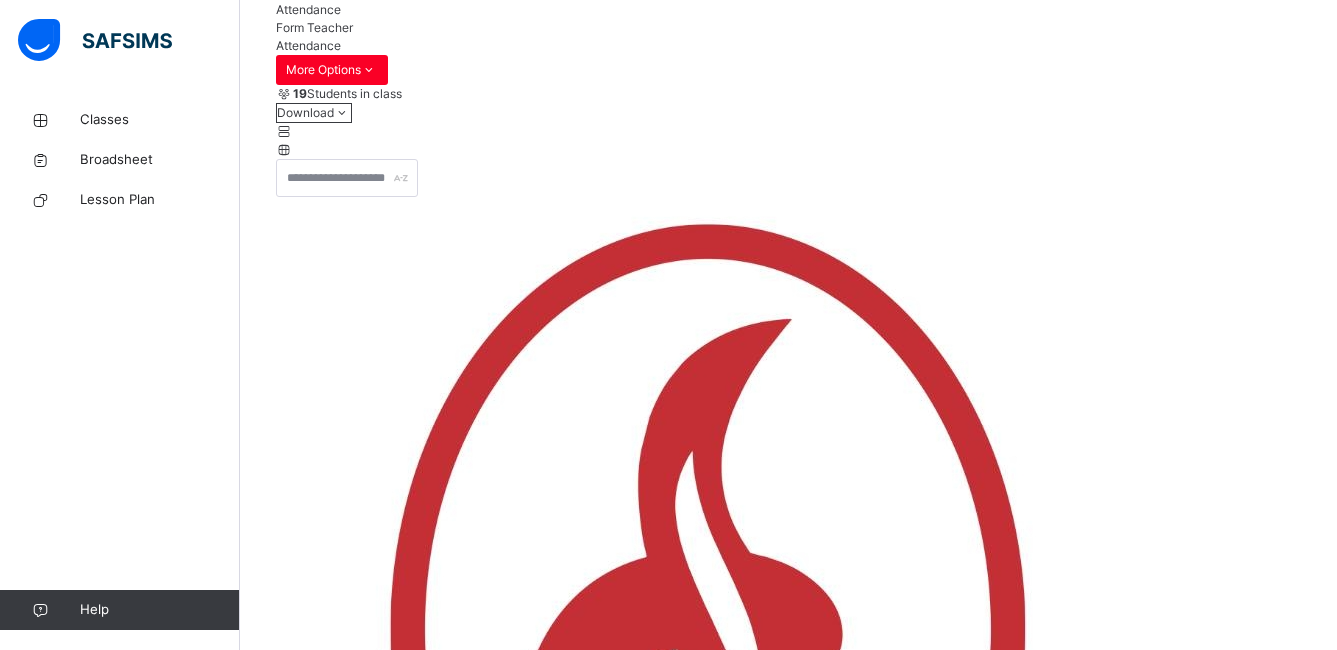 click on "**********" at bounding box center (336, 7515) 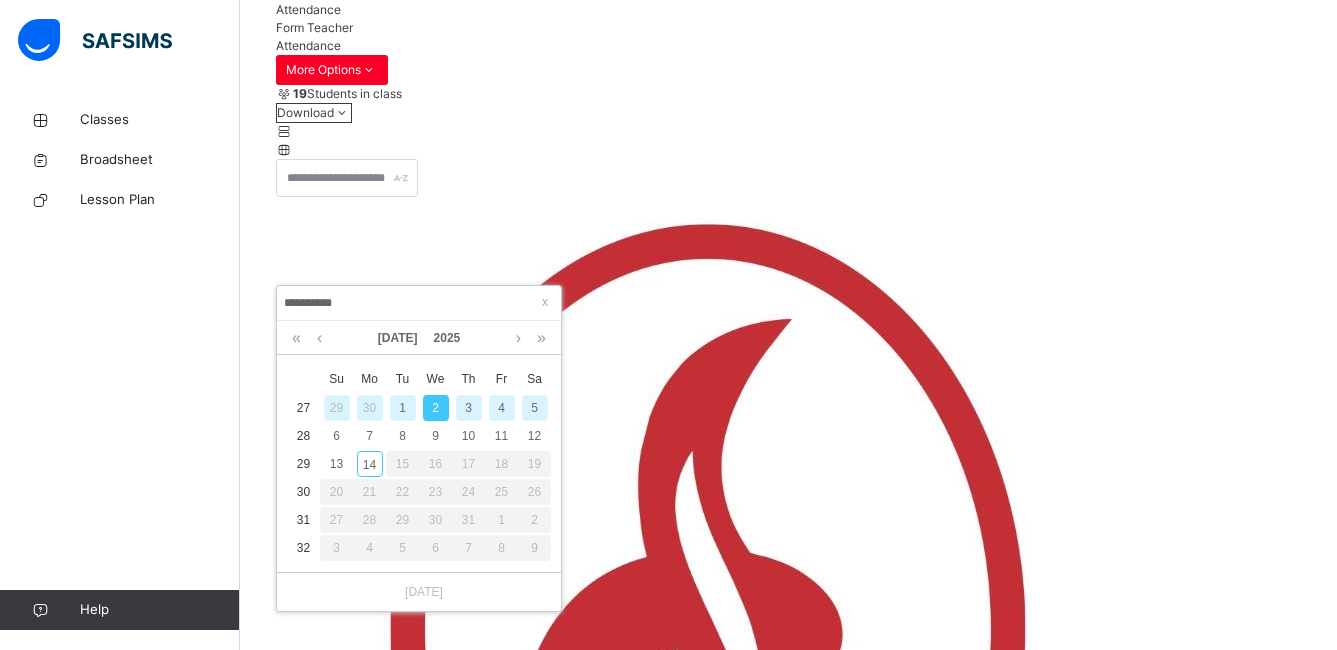 click on "3" at bounding box center (469, 408) 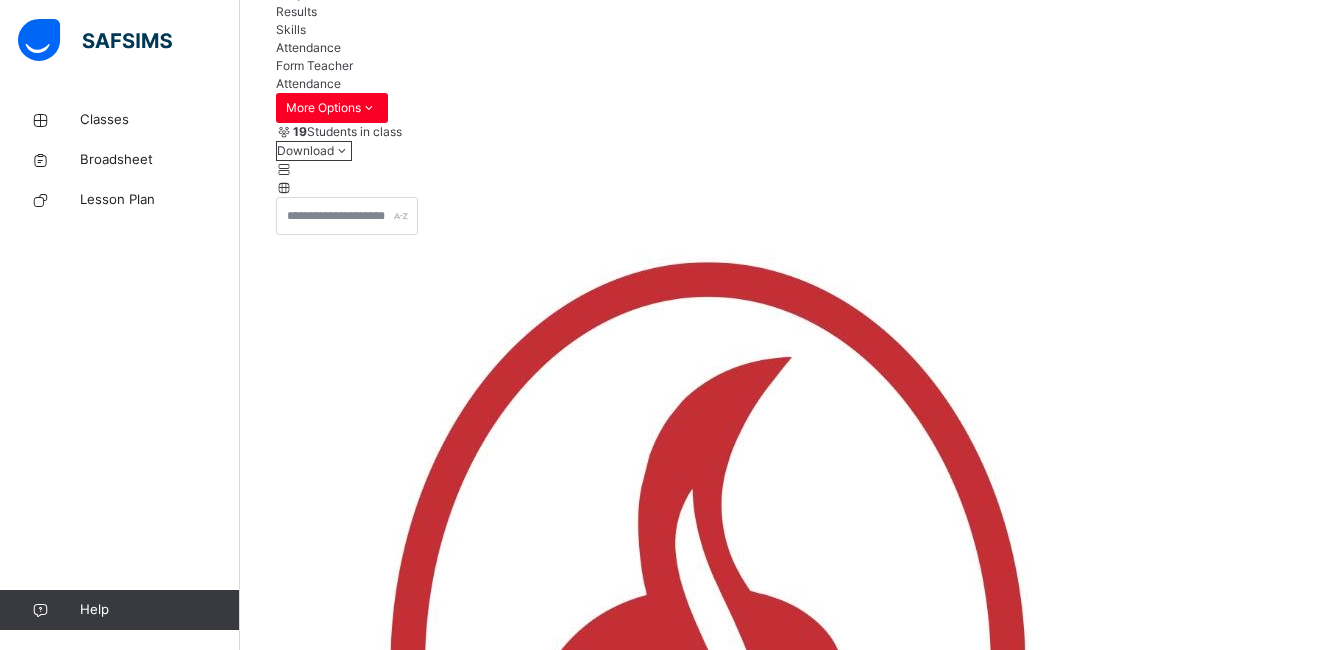 scroll, scrollTop: 237, scrollLeft: 0, axis: vertical 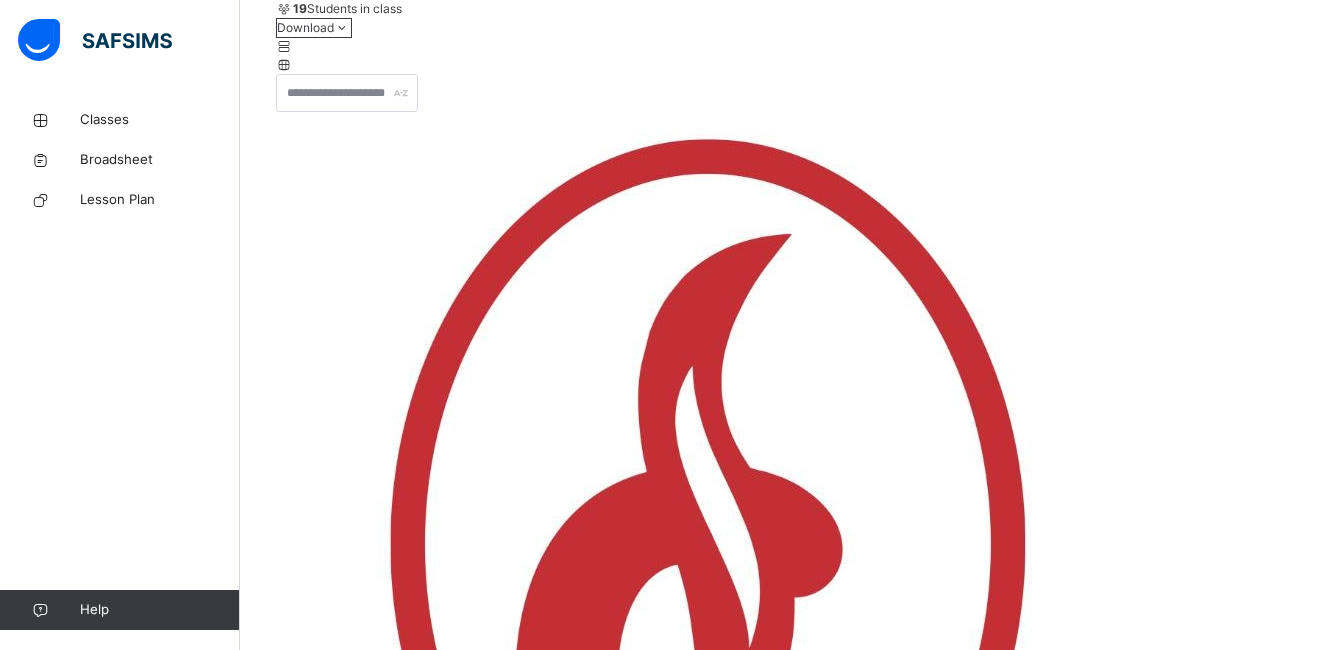 click on "**********" at bounding box center (336, 7430) 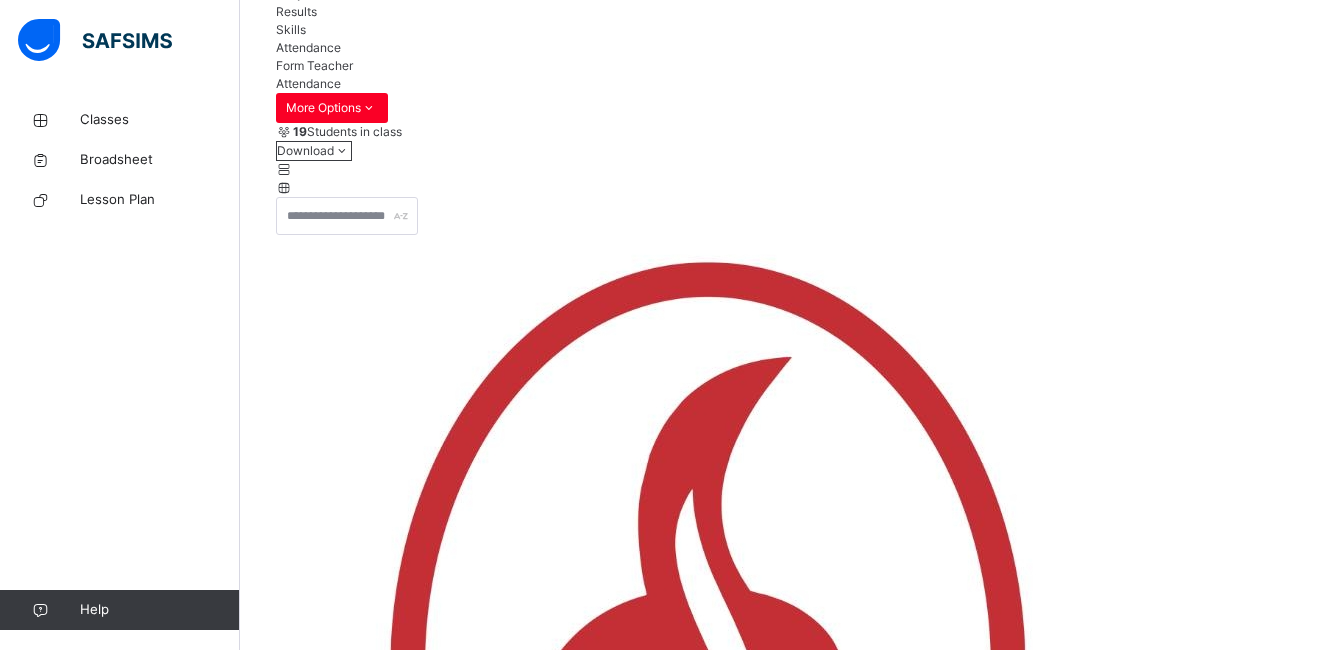 scroll, scrollTop: 322, scrollLeft: 0, axis: vertical 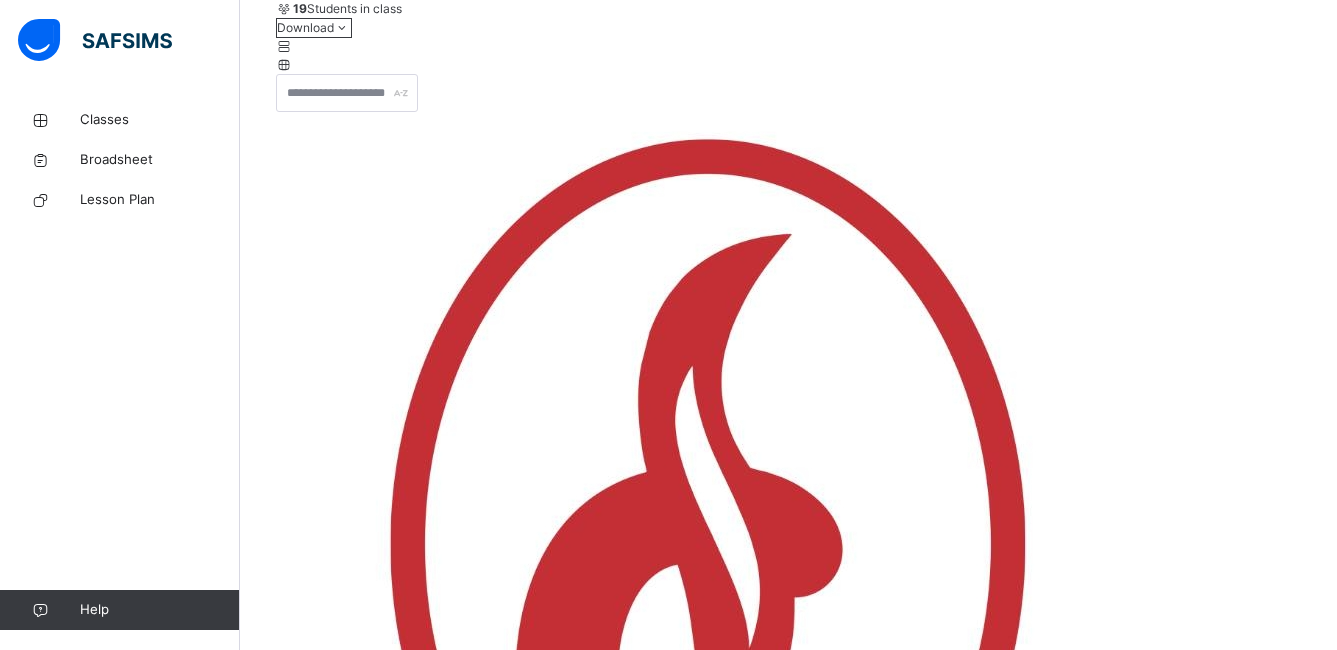 click on "**********" at bounding box center [336, 7430] 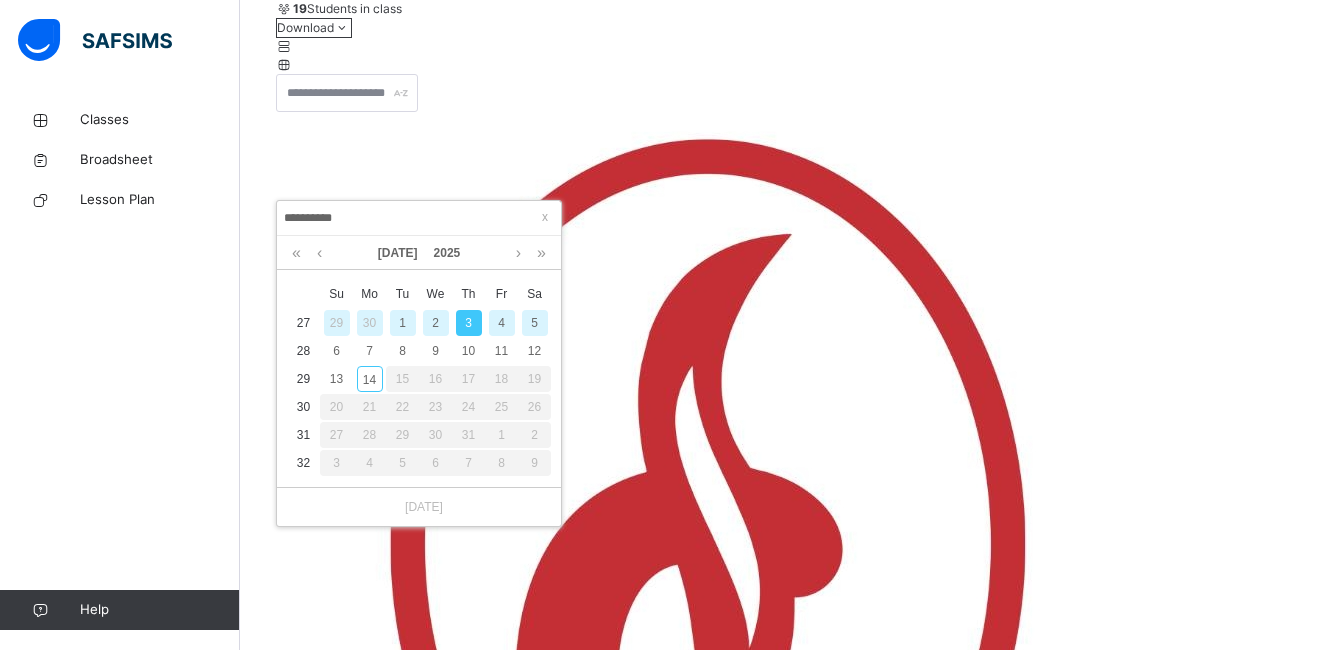 click on "3" at bounding box center (469, 323) 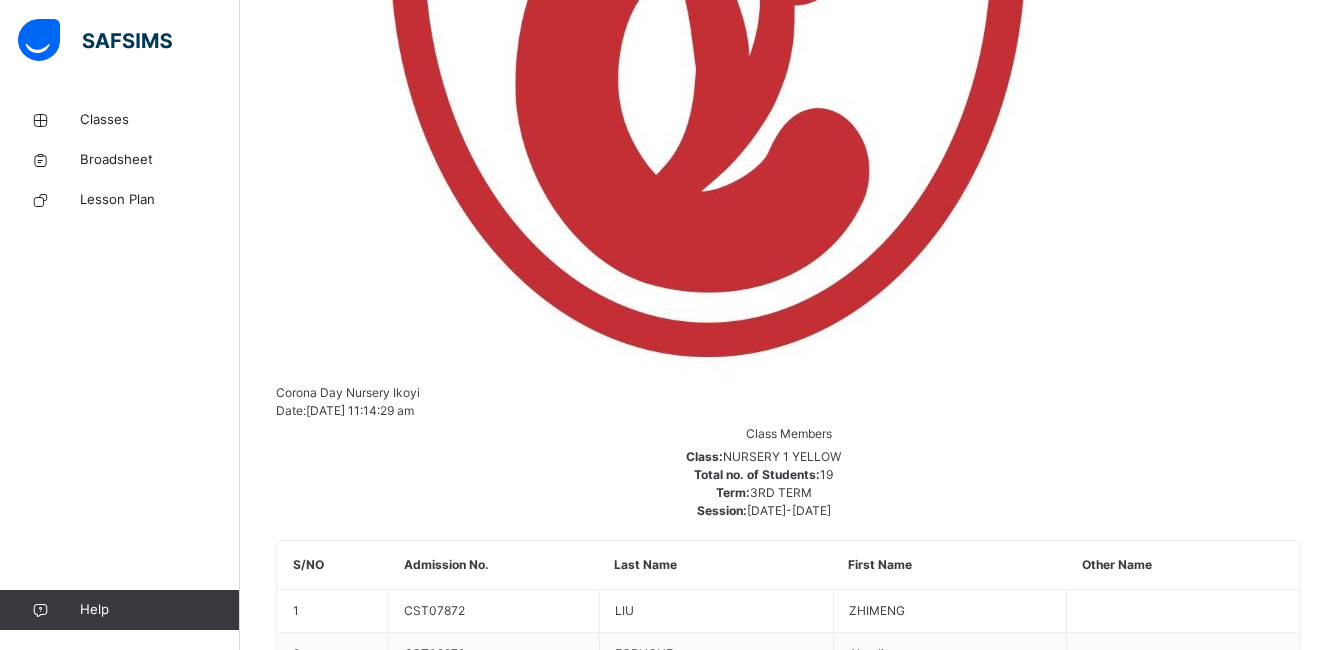 scroll, scrollTop: 956, scrollLeft: 0, axis: vertical 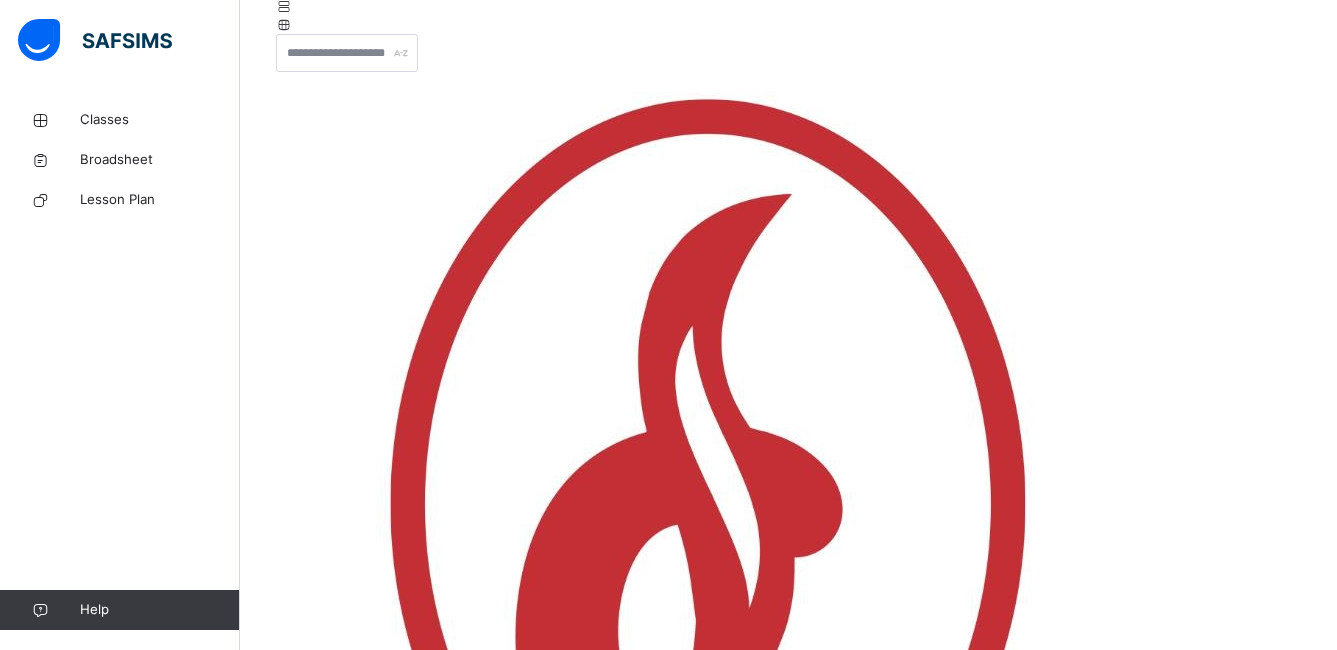click on "Save" at bounding box center (290, 7479) 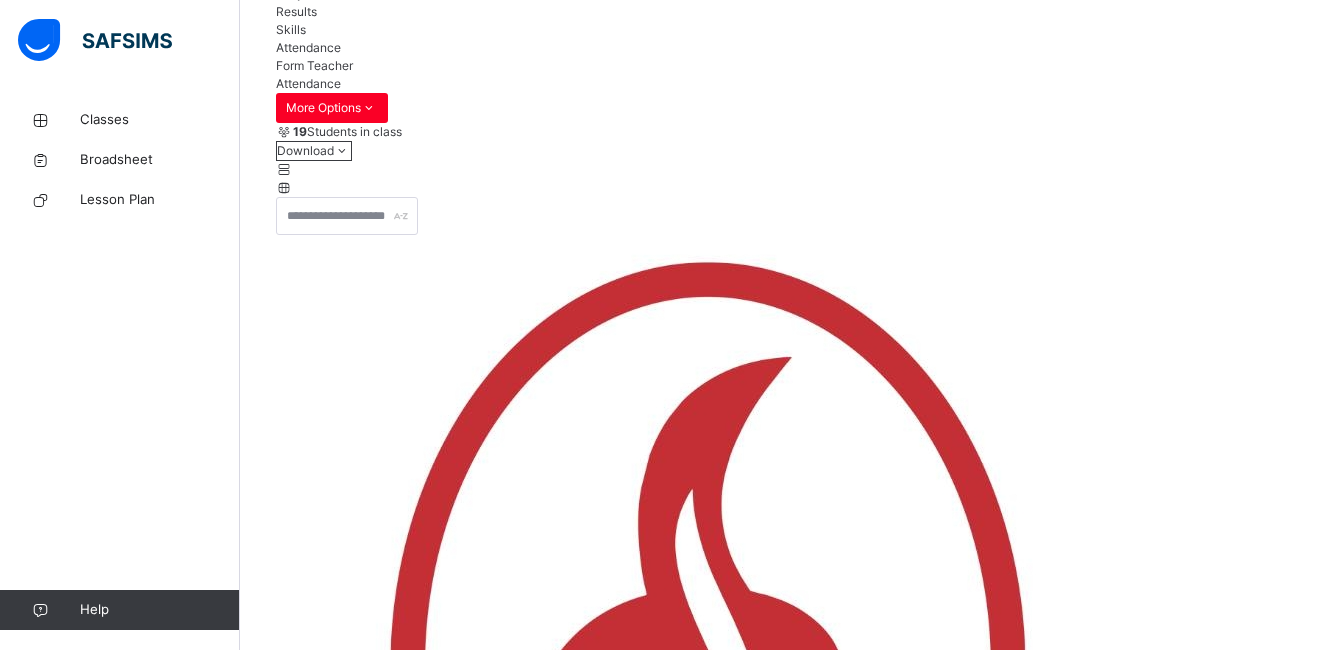 scroll, scrollTop: 362, scrollLeft: 0, axis: vertical 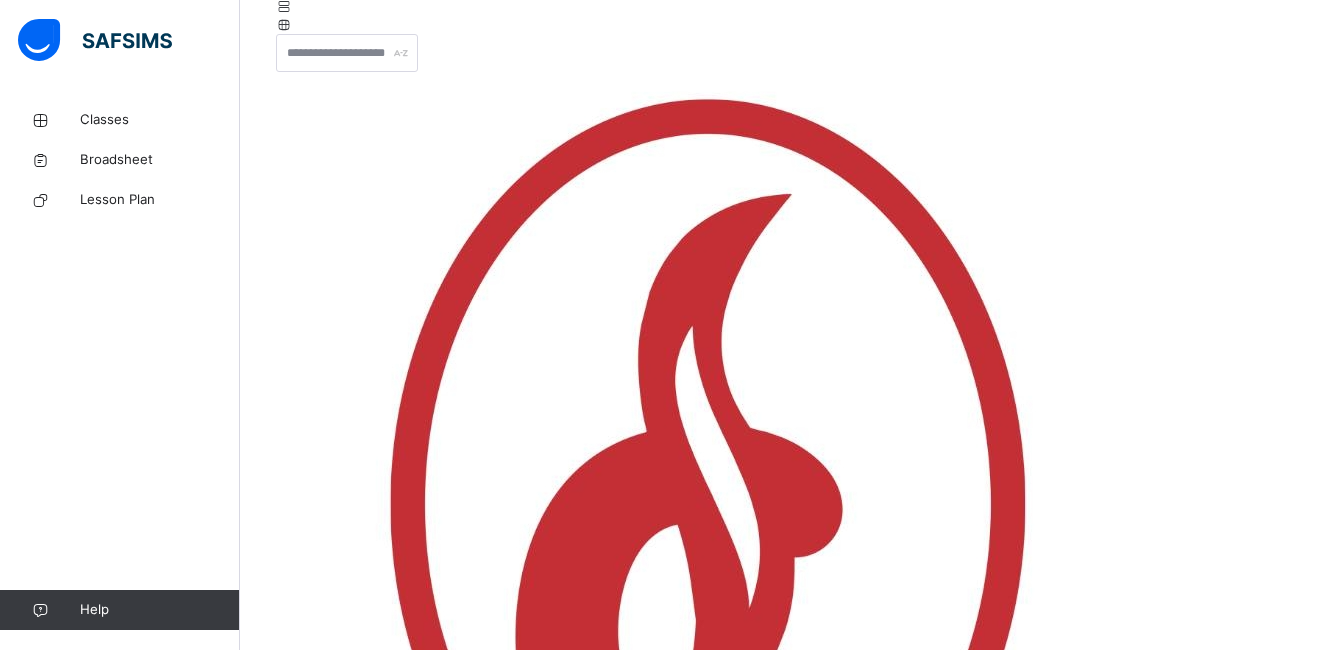 click on "**********" at bounding box center (336, 7390) 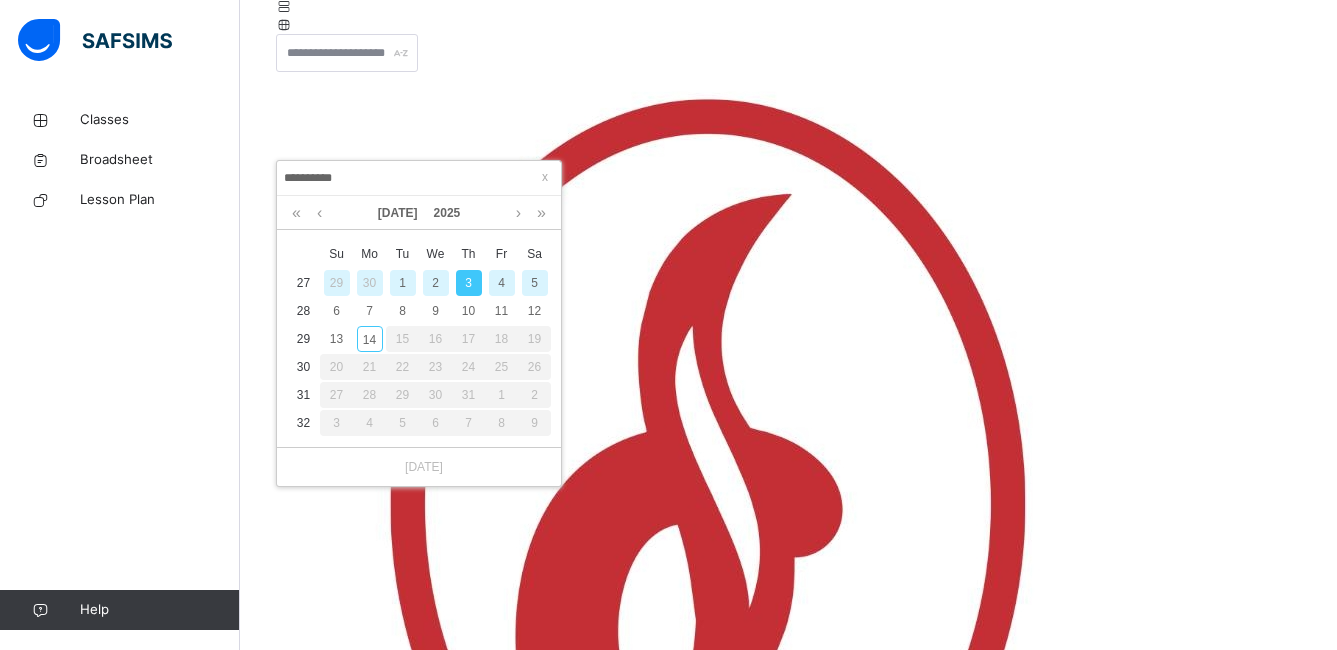 click on "4" at bounding box center [502, 283] 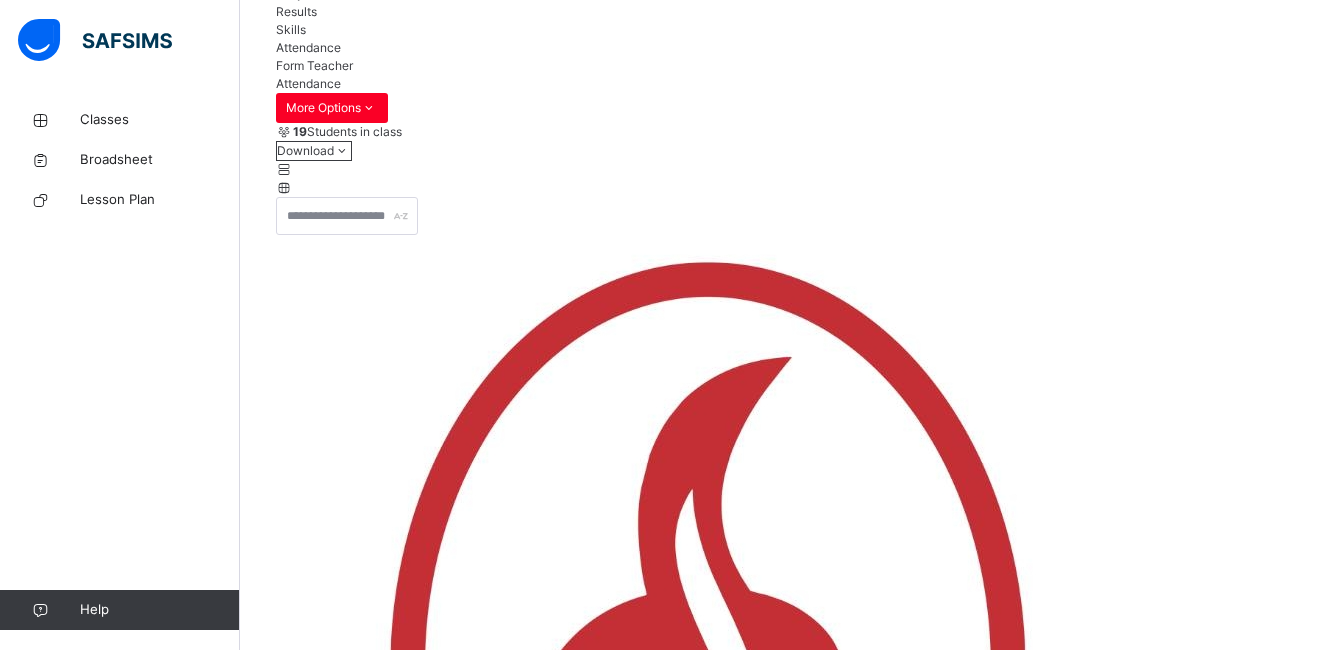 scroll, scrollTop: 362, scrollLeft: 0, axis: vertical 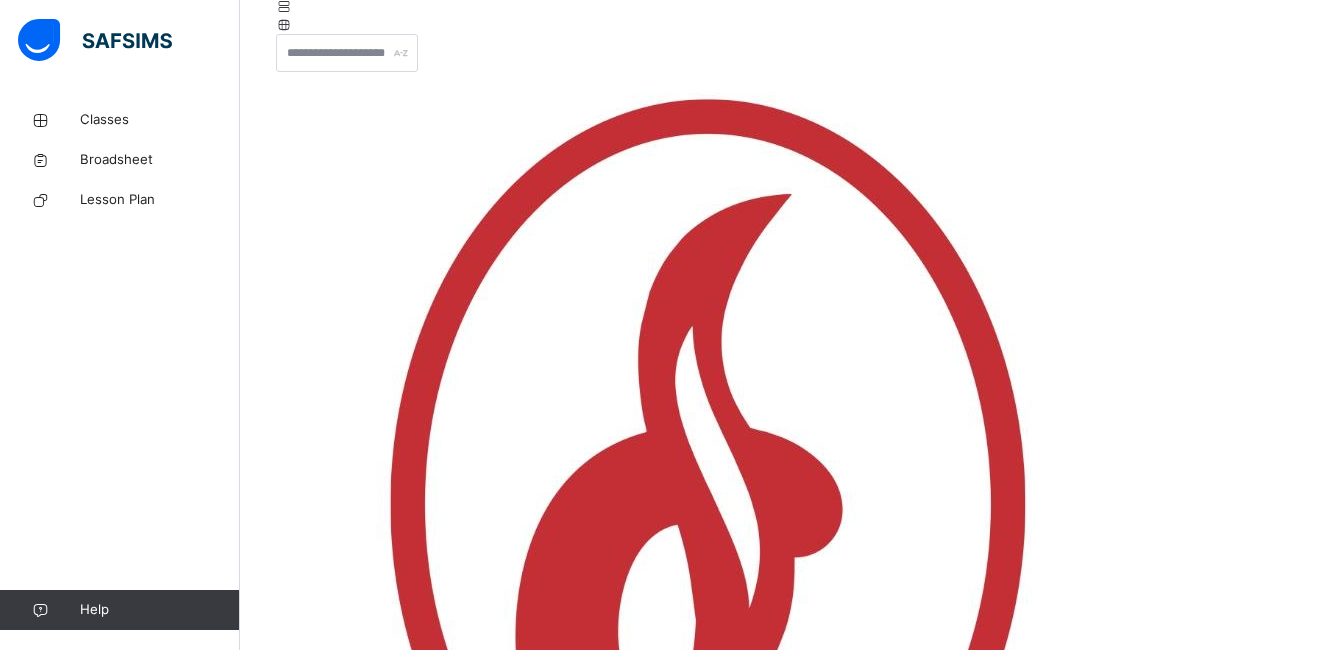 click on "**********" at bounding box center [336, 7390] 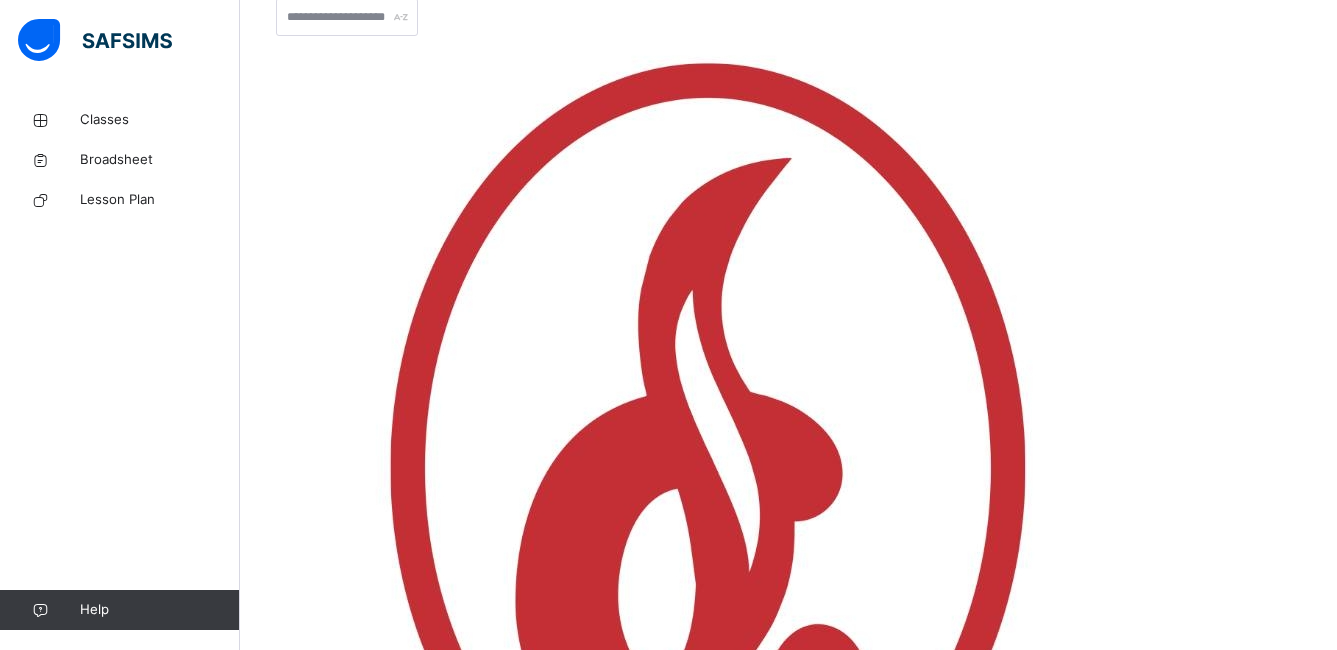 scroll, scrollTop: 0, scrollLeft: 0, axis: both 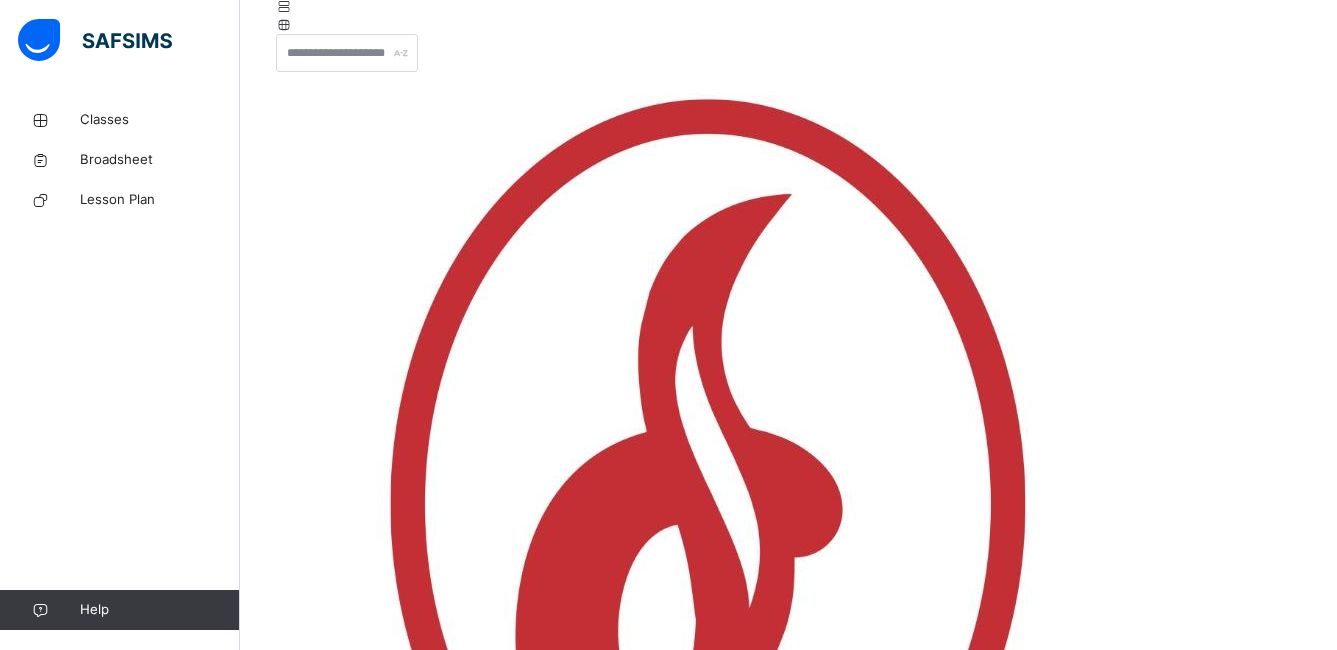 click on "**********" at bounding box center [336, 7390] 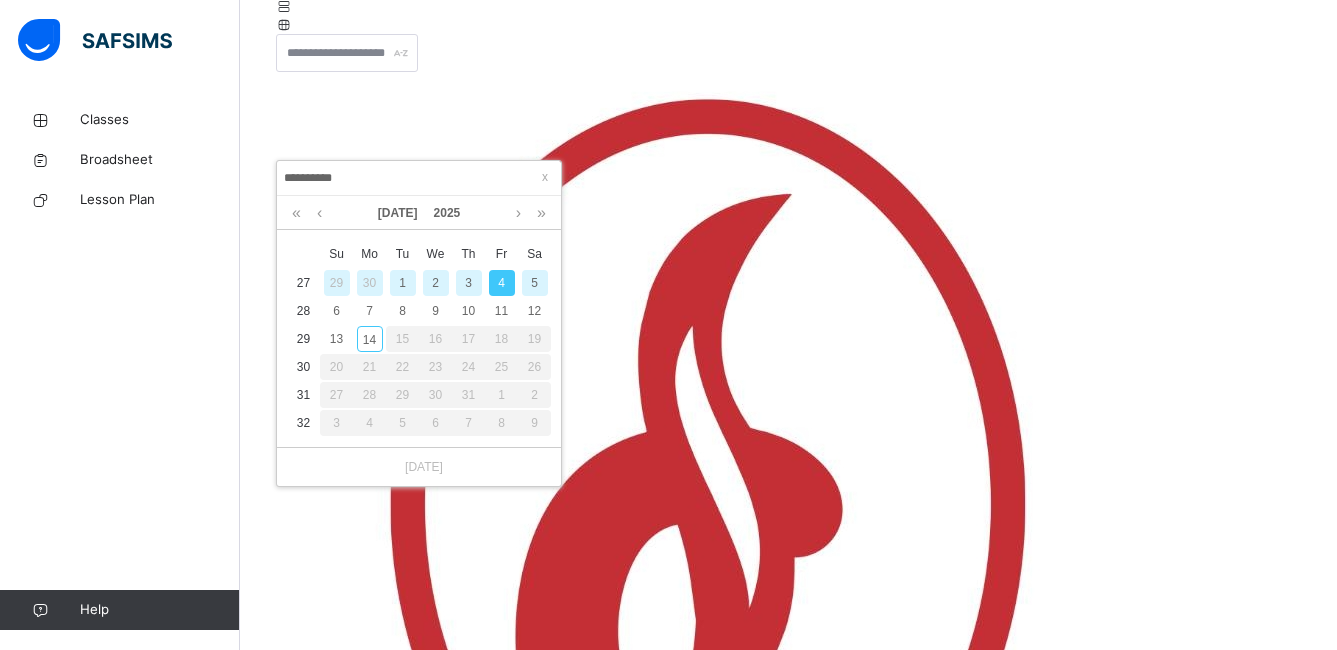click on "3" at bounding box center [469, 283] 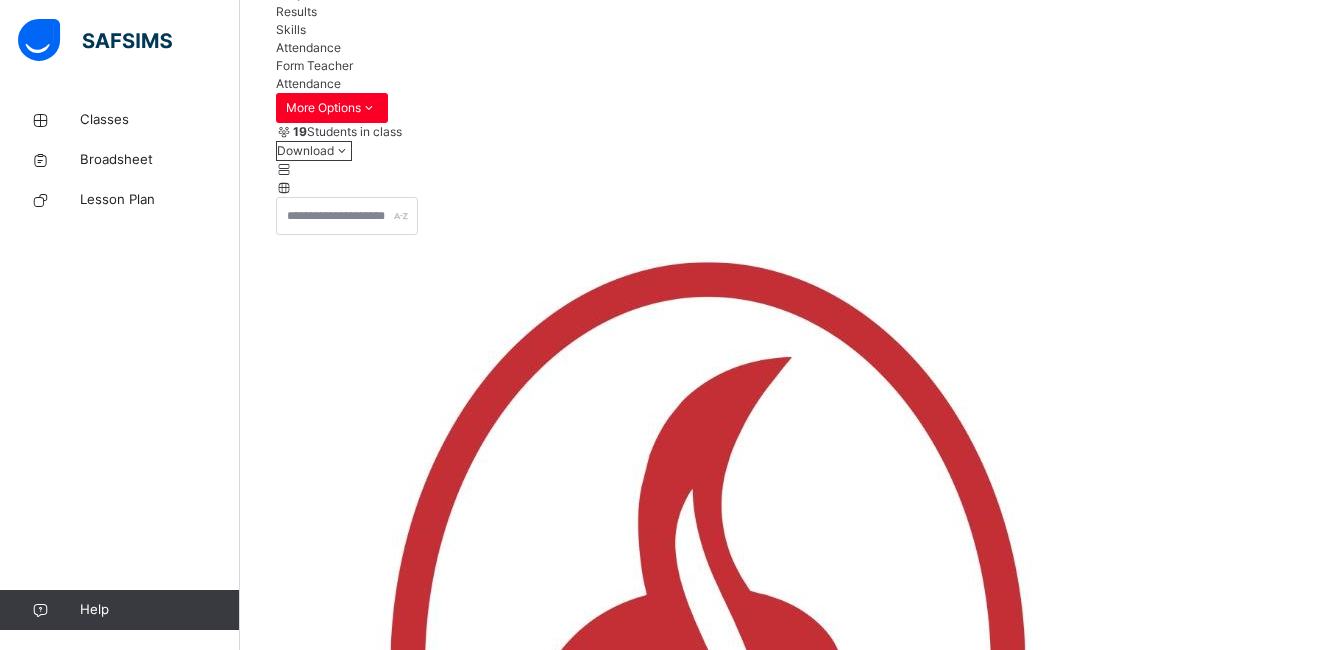 scroll, scrollTop: 362, scrollLeft: 0, axis: vertical 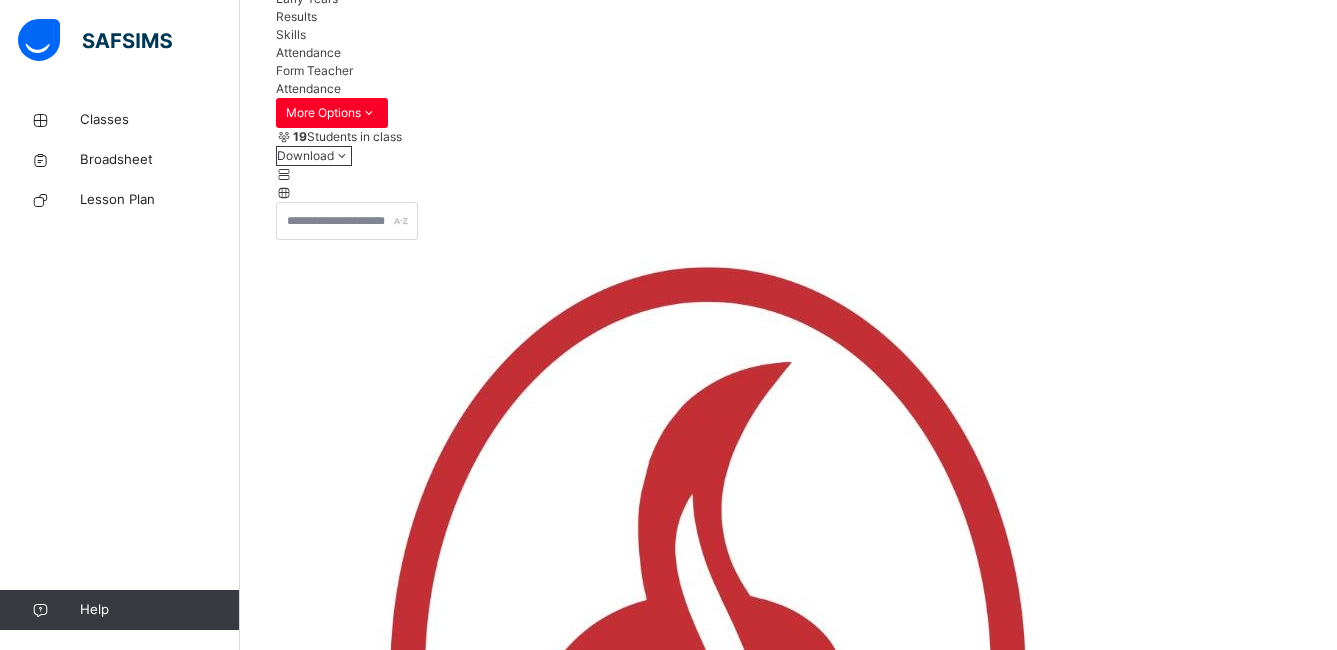 click on "**********" at bounding box center (336, 7558) 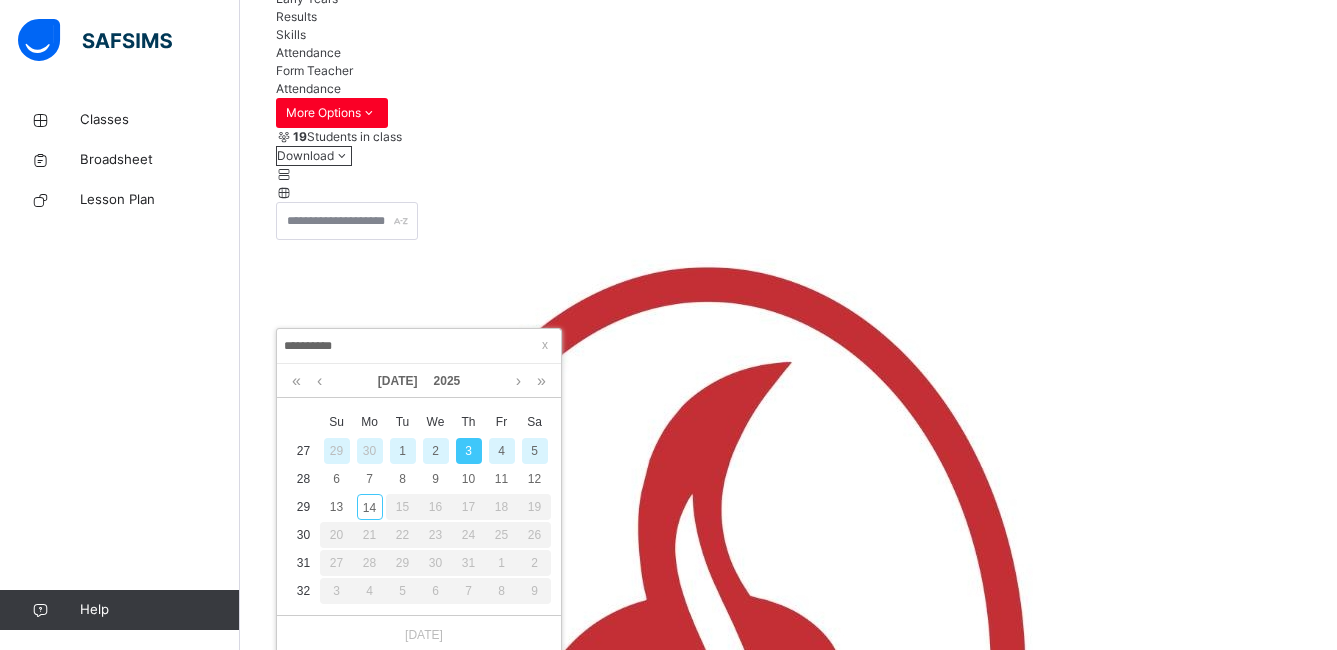 click on "30" at bounding box center (370, 451) 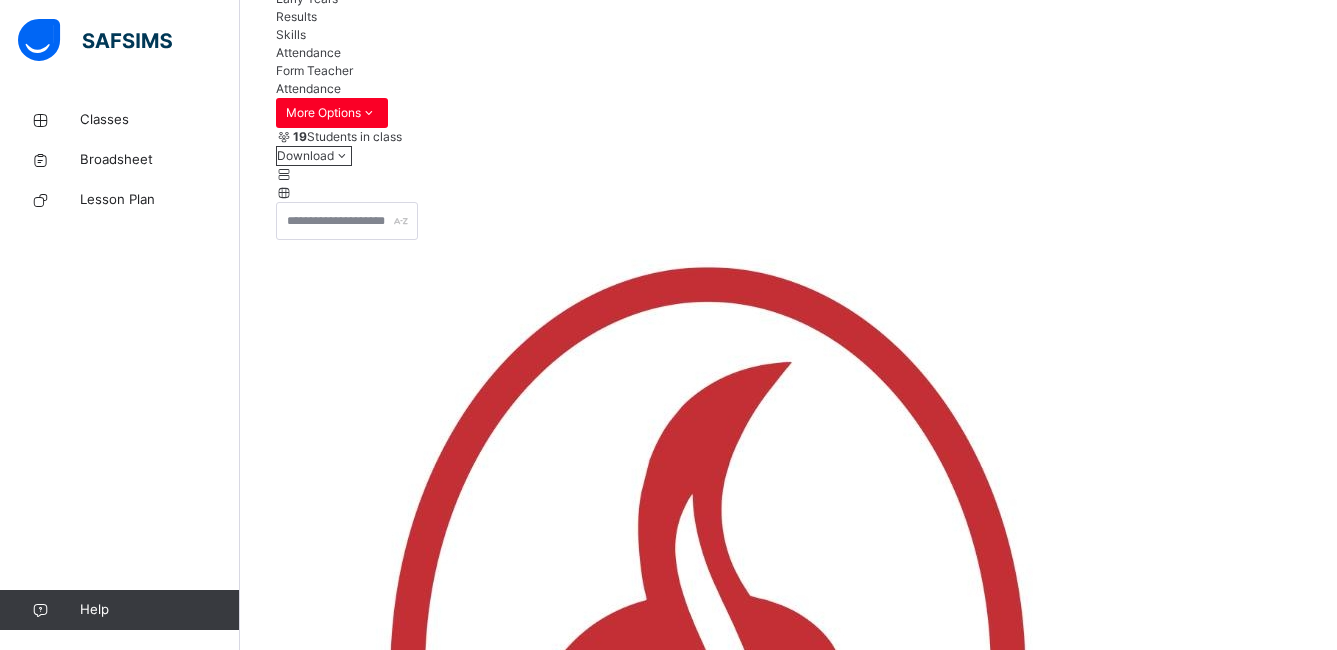click on "**********" at bounding box center (336, 7558) 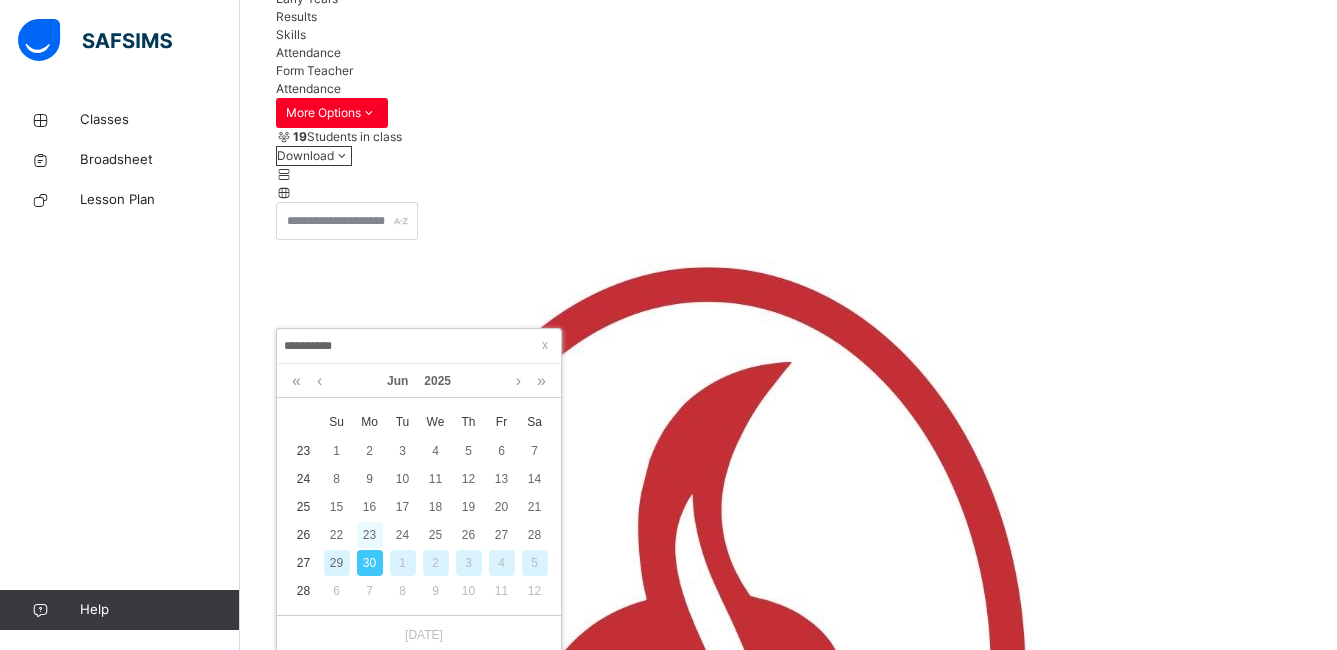 click on "23" at bounding box center (370, 535) 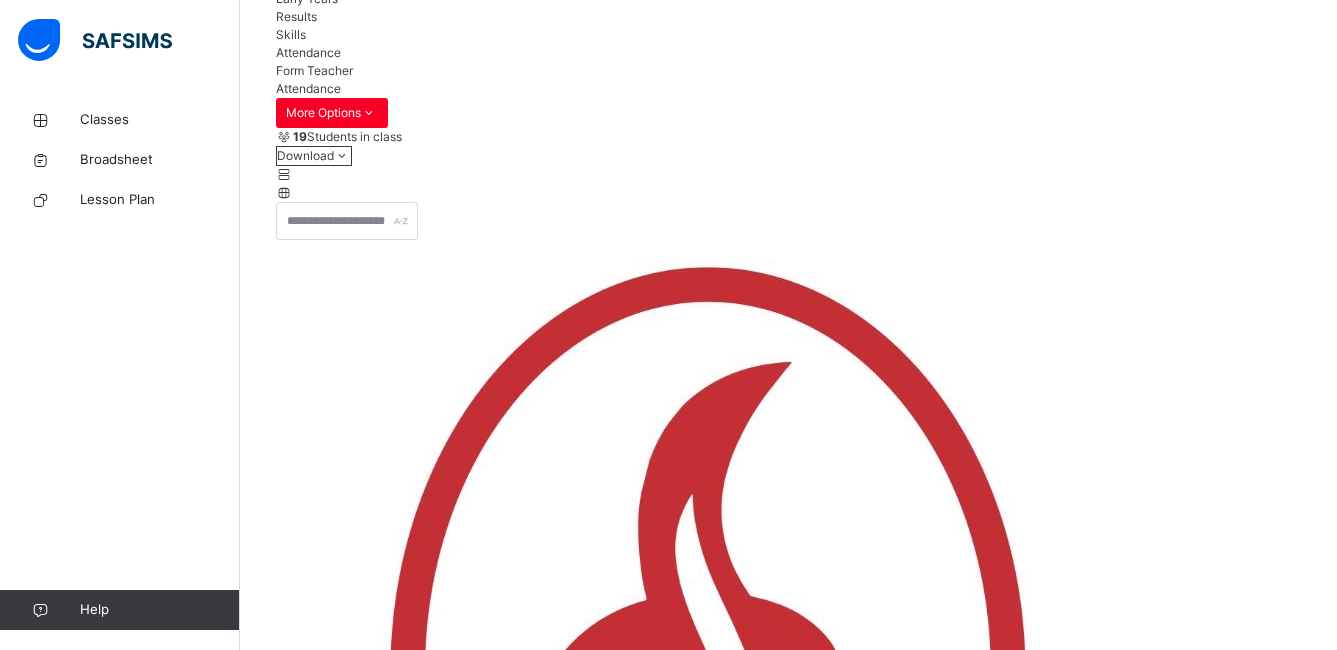 click on "**********" at bounding box center (336, 7558) 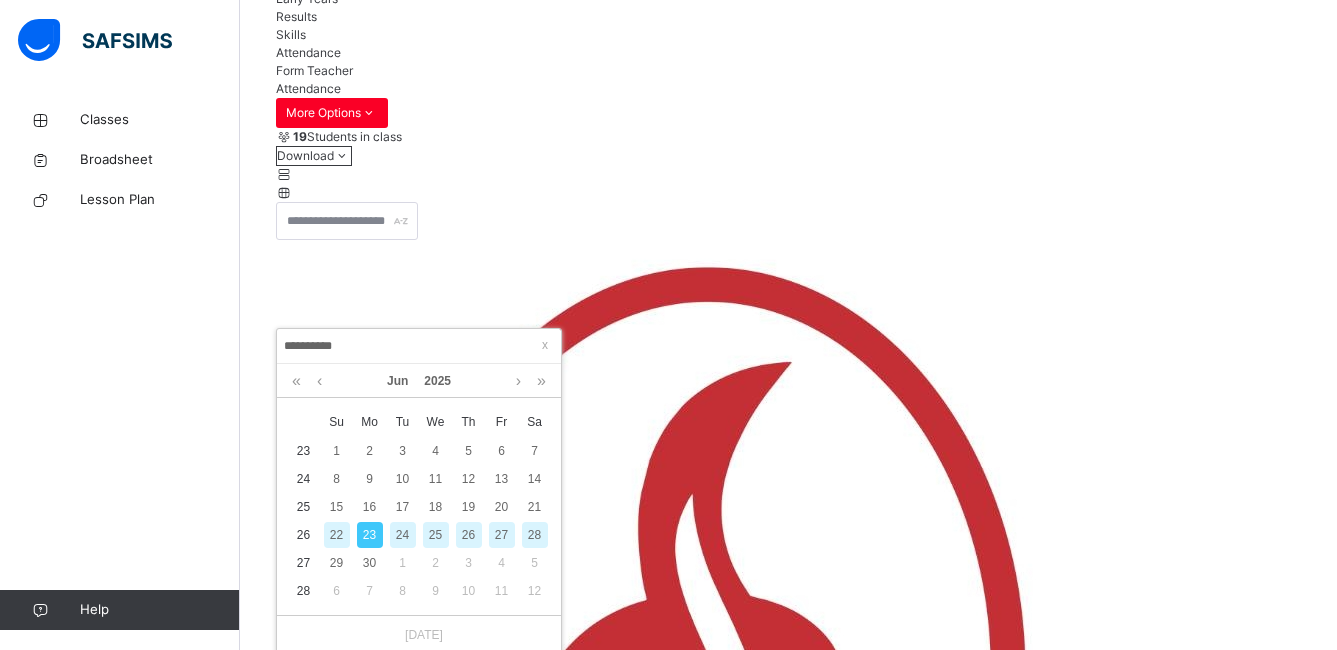 click on "24" at bounding box center [403, 535] 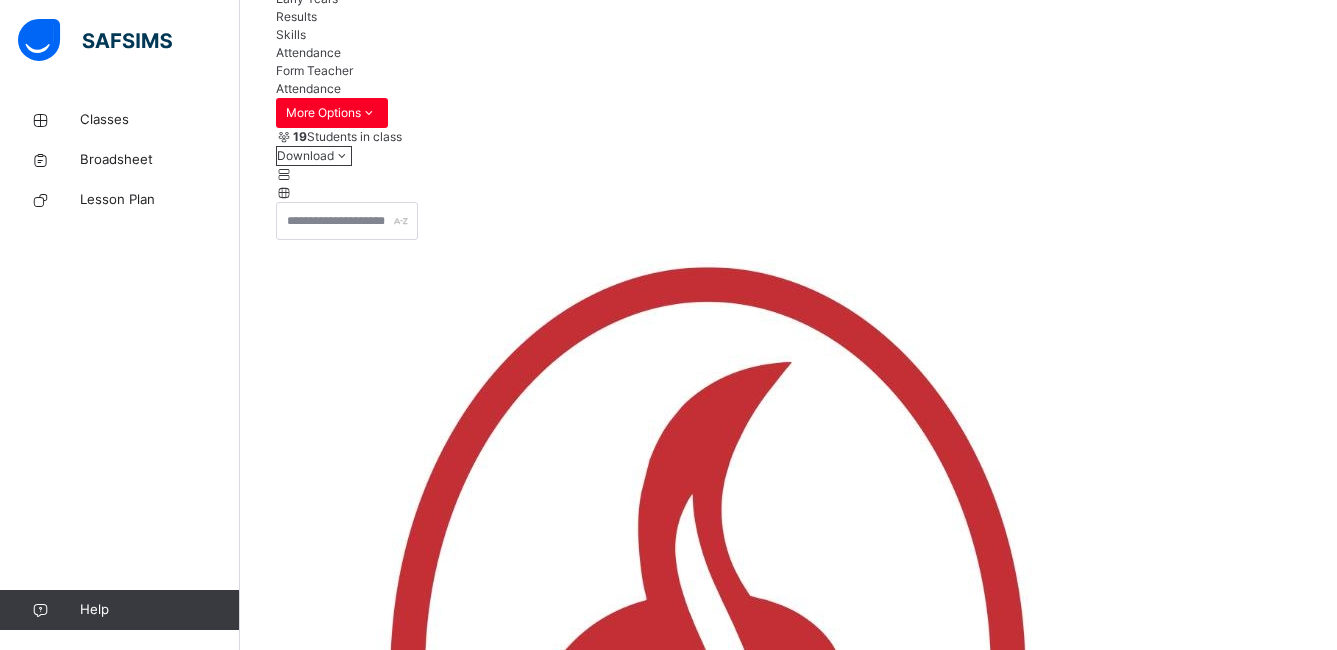 click on "**********" at bounding box center (336, 7558) 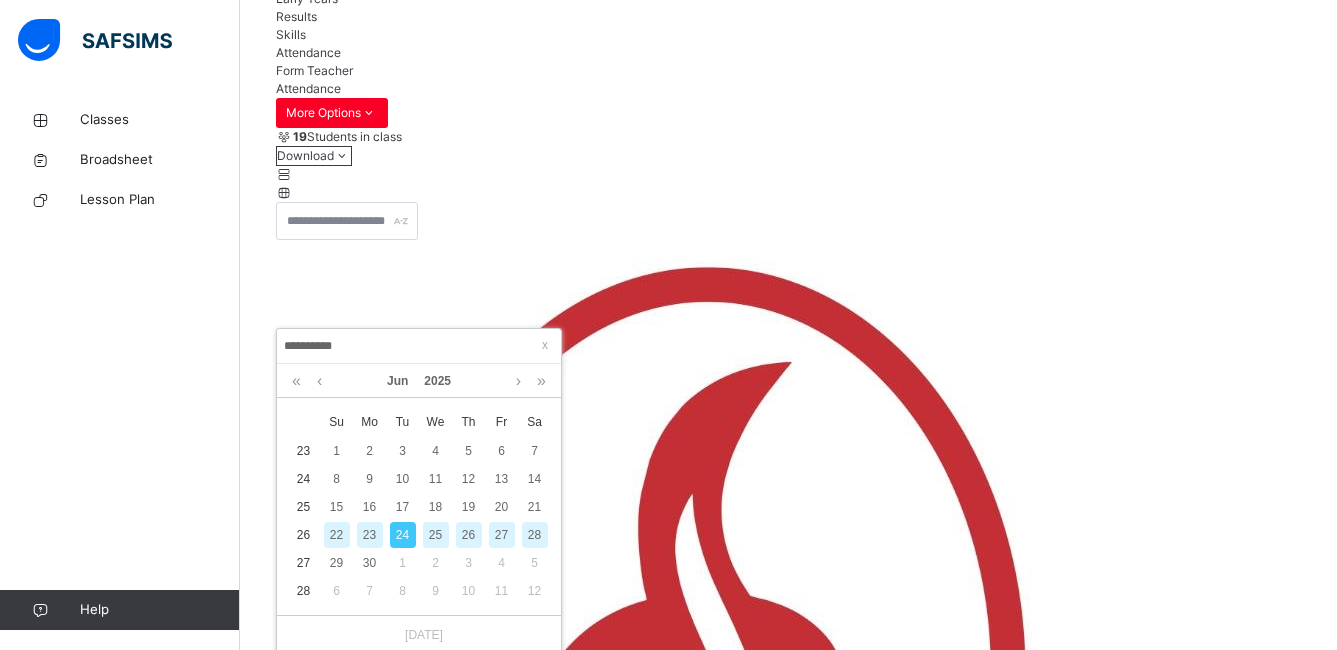 click on "25" at bounding box center [436, 535] 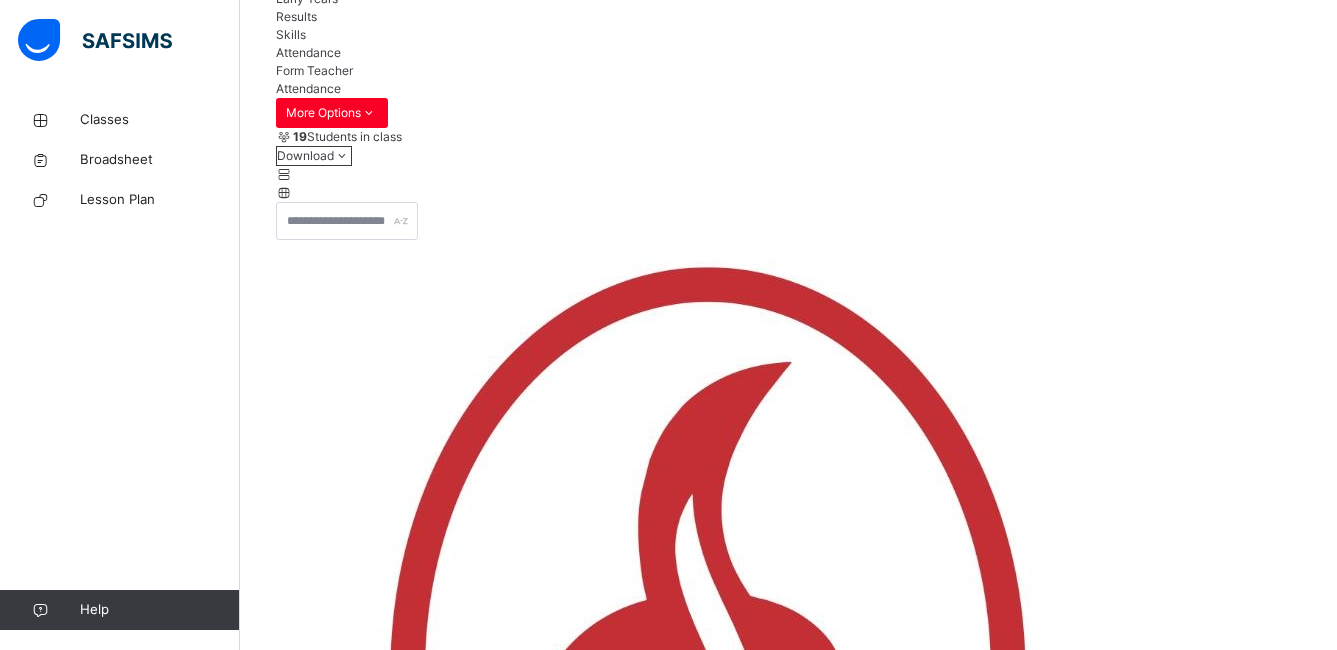 click on "**********" at bounding box center [336, 7558] 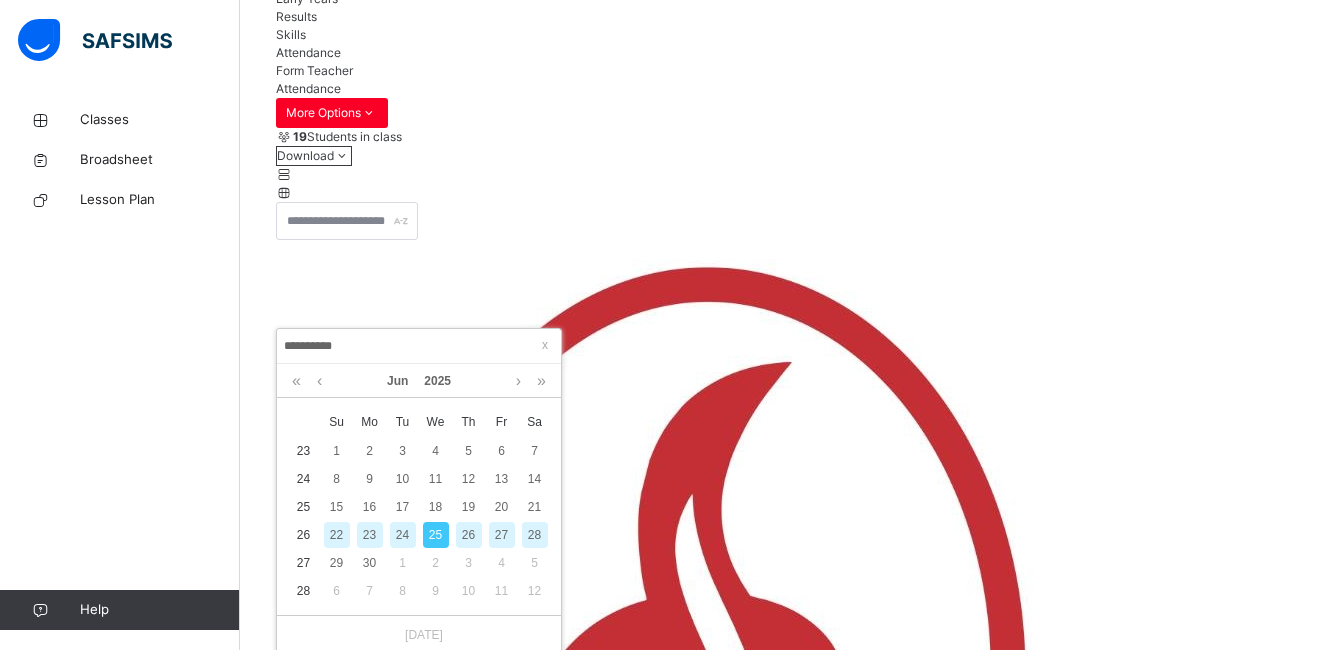 click on "26" at bounding box center (469, 535) 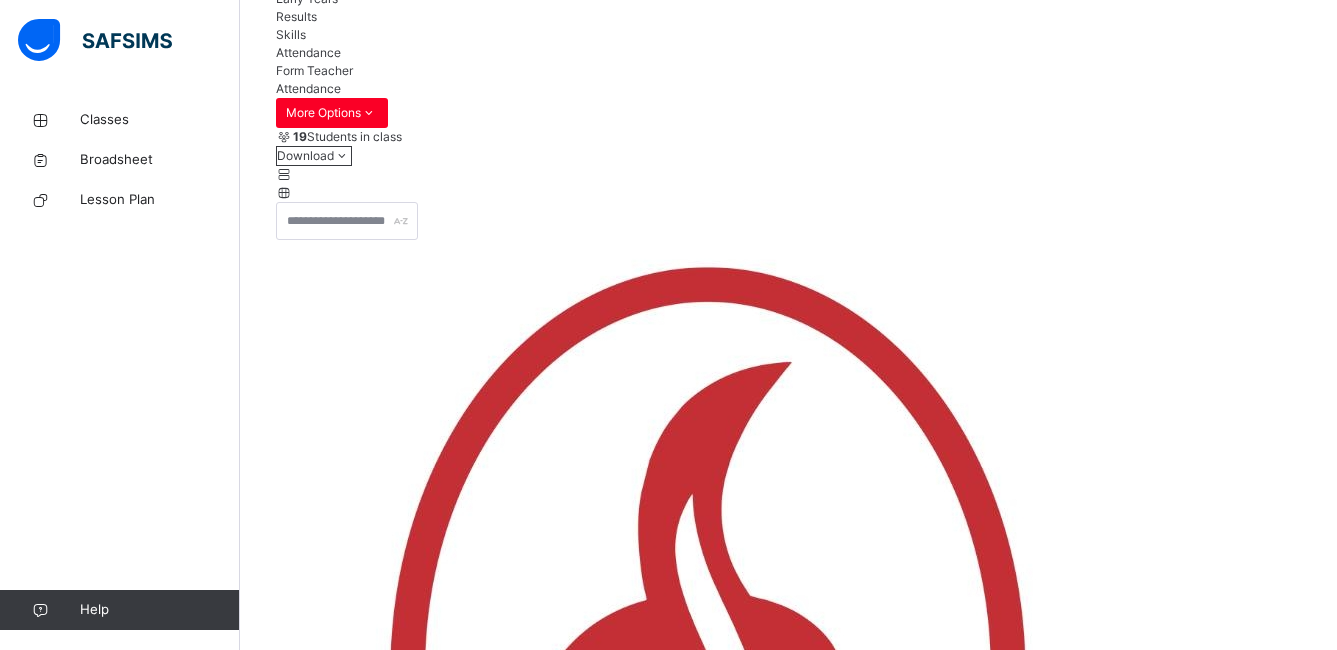 click on "**********" at bounding box center [336, 7558] 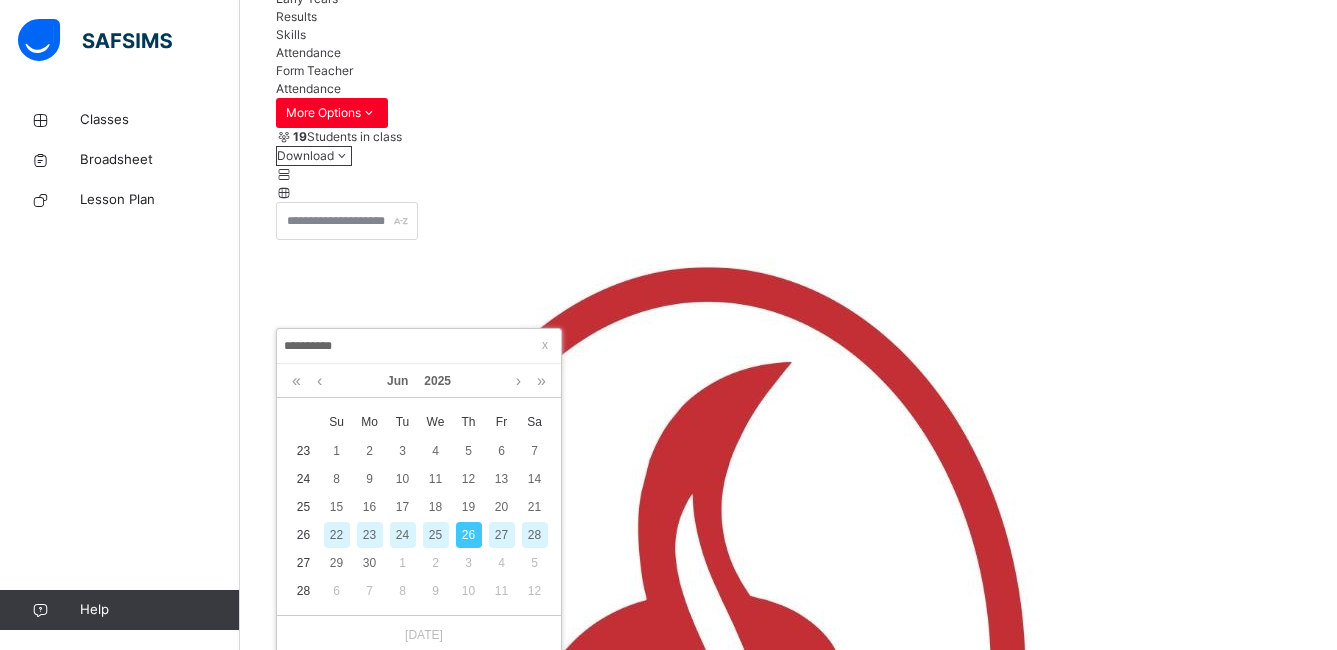 click on "27" at bounding box center [502, 535] 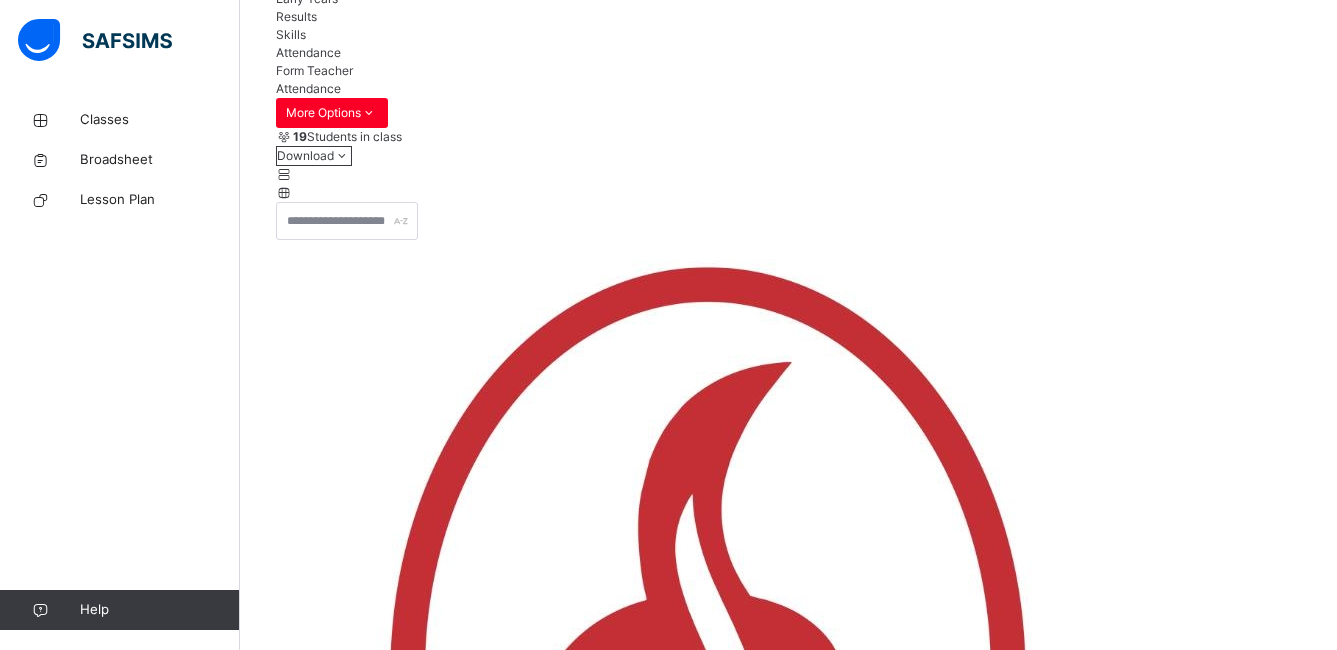 click on "**********" at bounding box center [336, 7558] 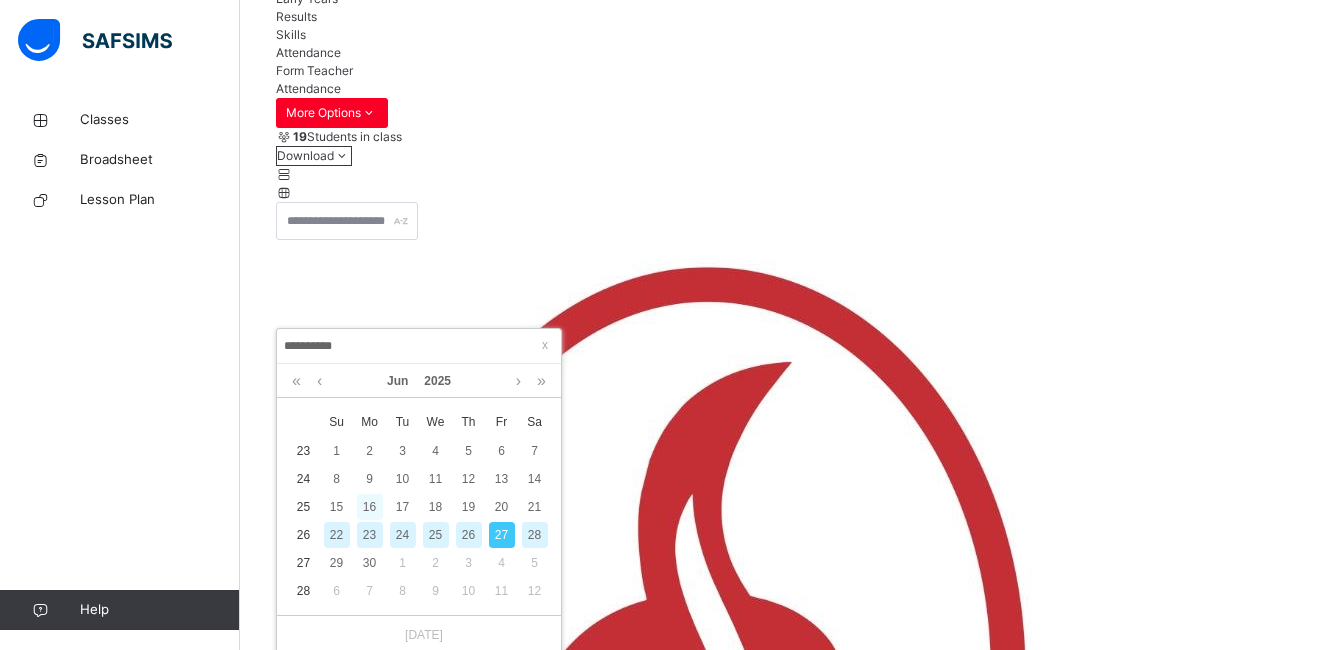 click on "16" at bounding box center [370, 507] 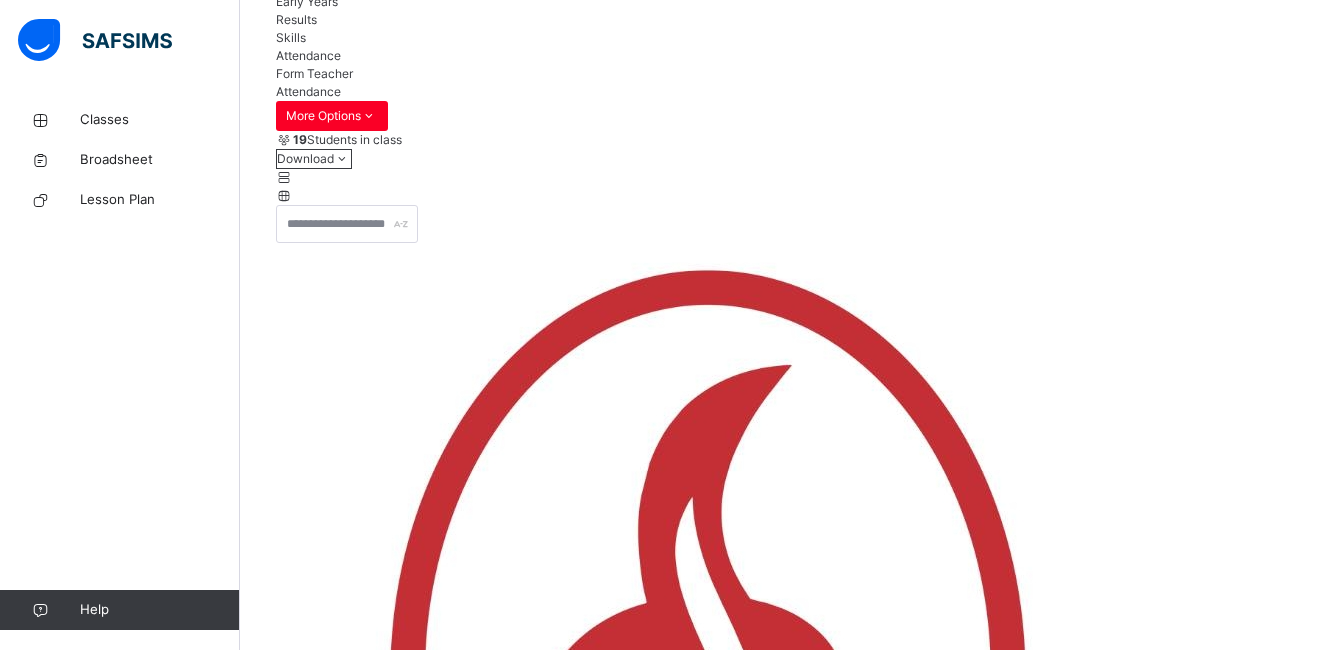 scroll, scrollTop: 194, scrollLeft: 0, axis: vertical 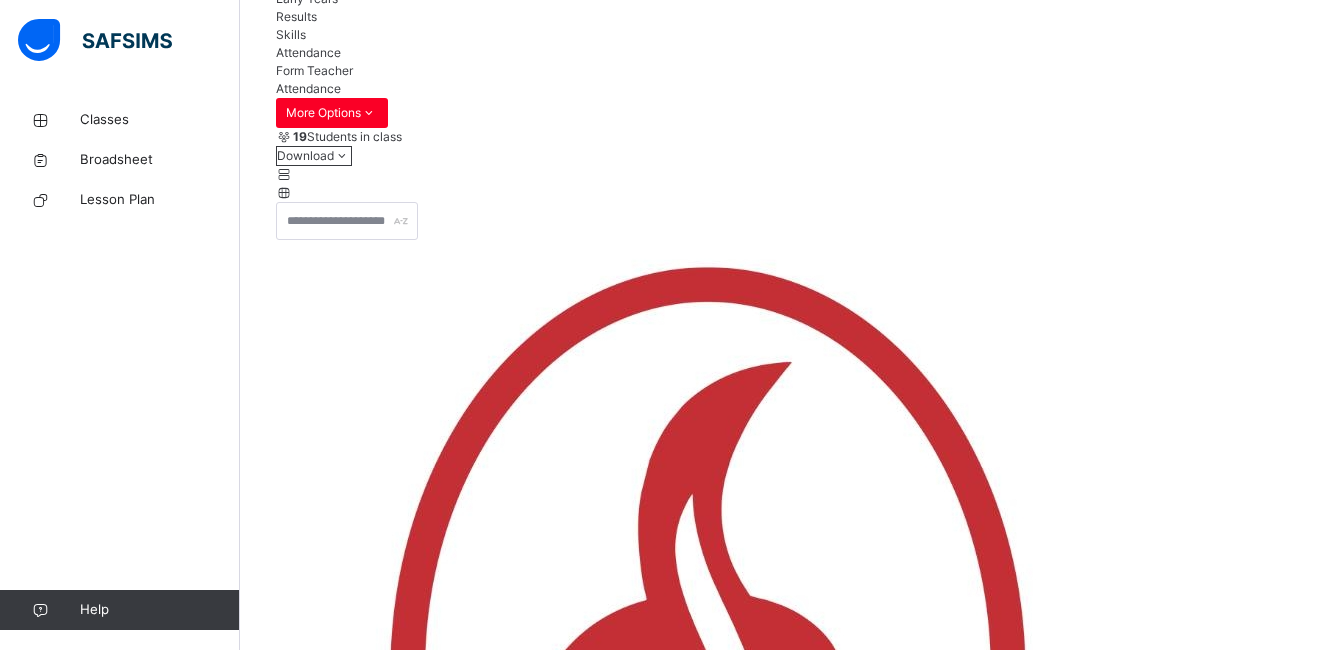 click on "Early Years" at bounding box center (307, -2) 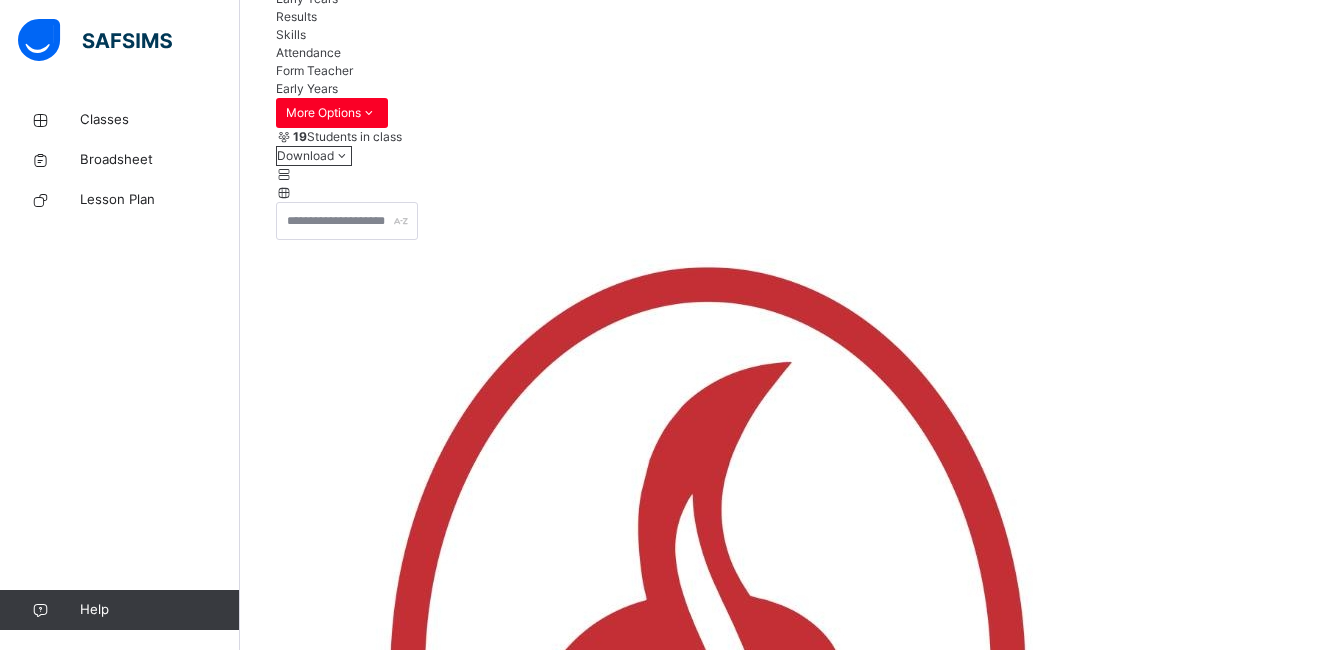 click 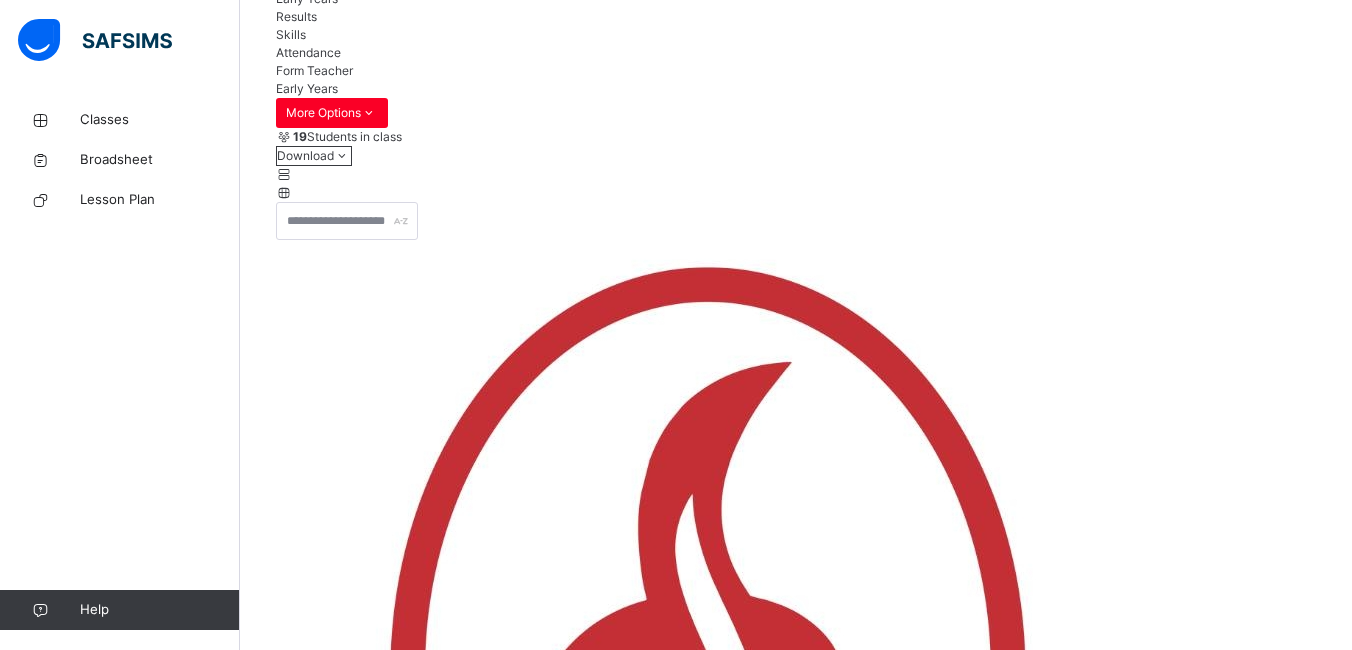 click on "[PERSON_NAME]" at bounding box center [796, 4557] 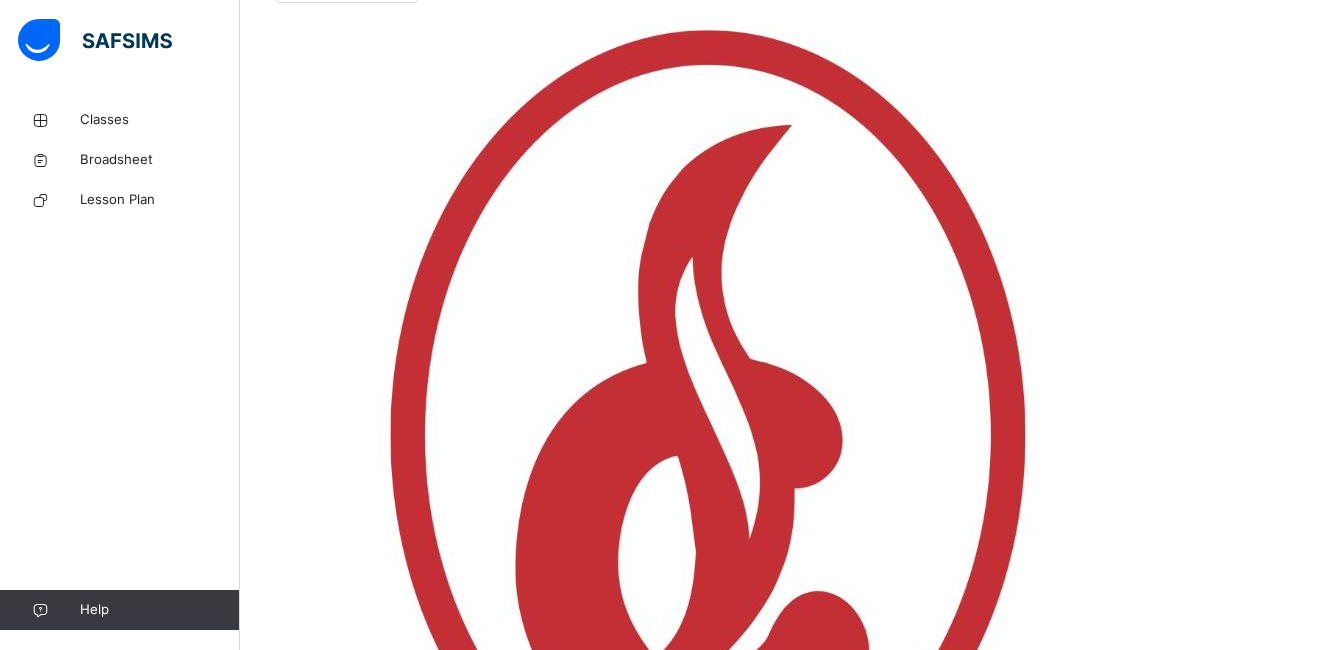 scroll, scrollTop: 323, scrollLeft: 0, axis: vertical 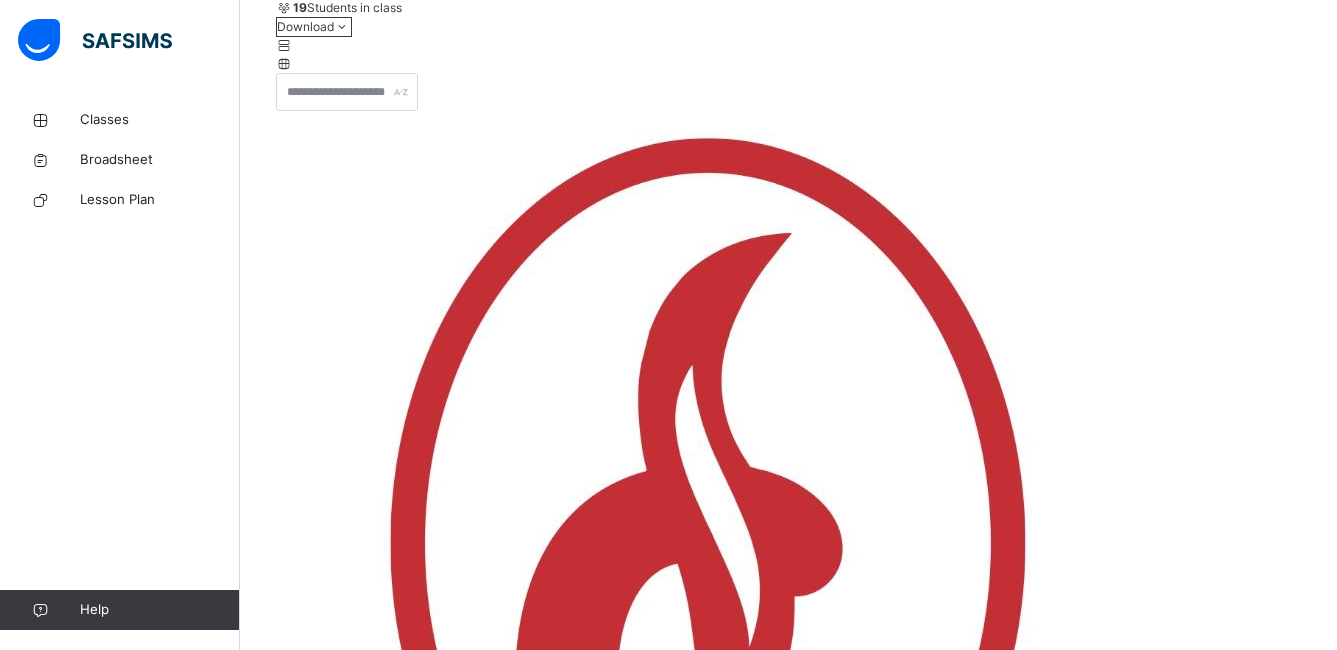 drag, startPoint x: 1191, startPoint y: 346, endPoint x: 1146, endPoint y: 361, distance: 47.434166 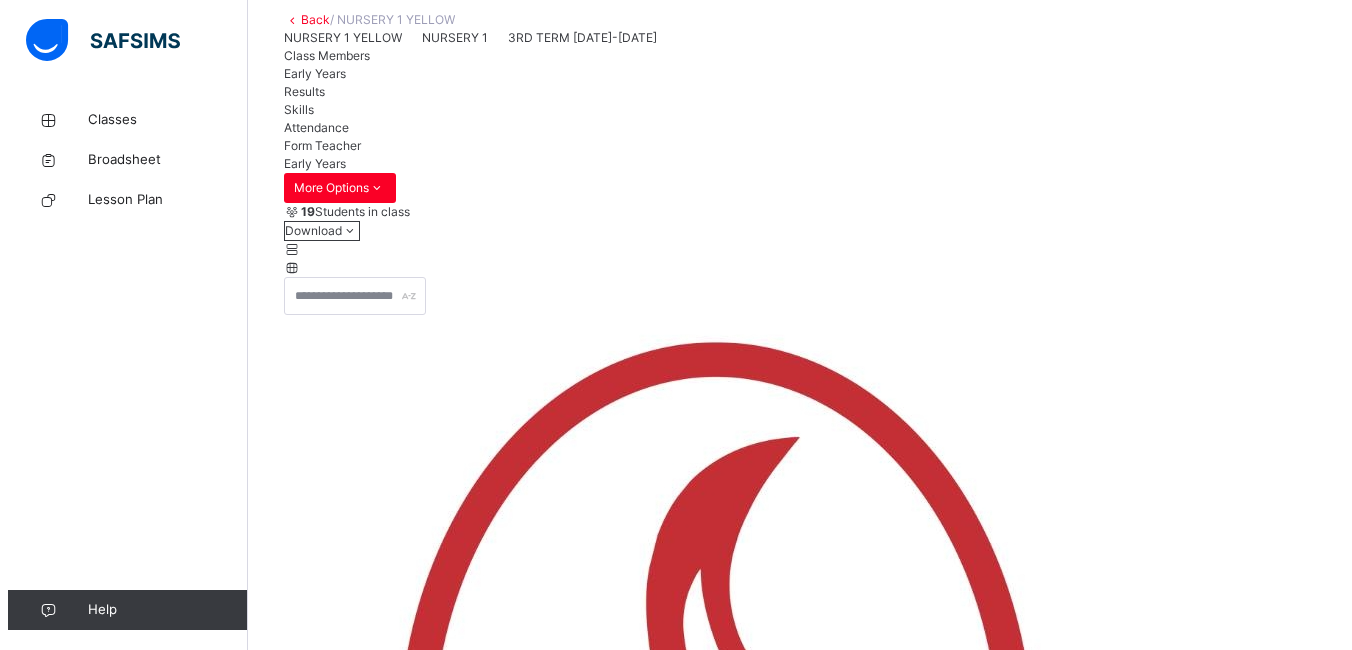scroll, scrollTop: 0, scrollLeft: 0, axis: both 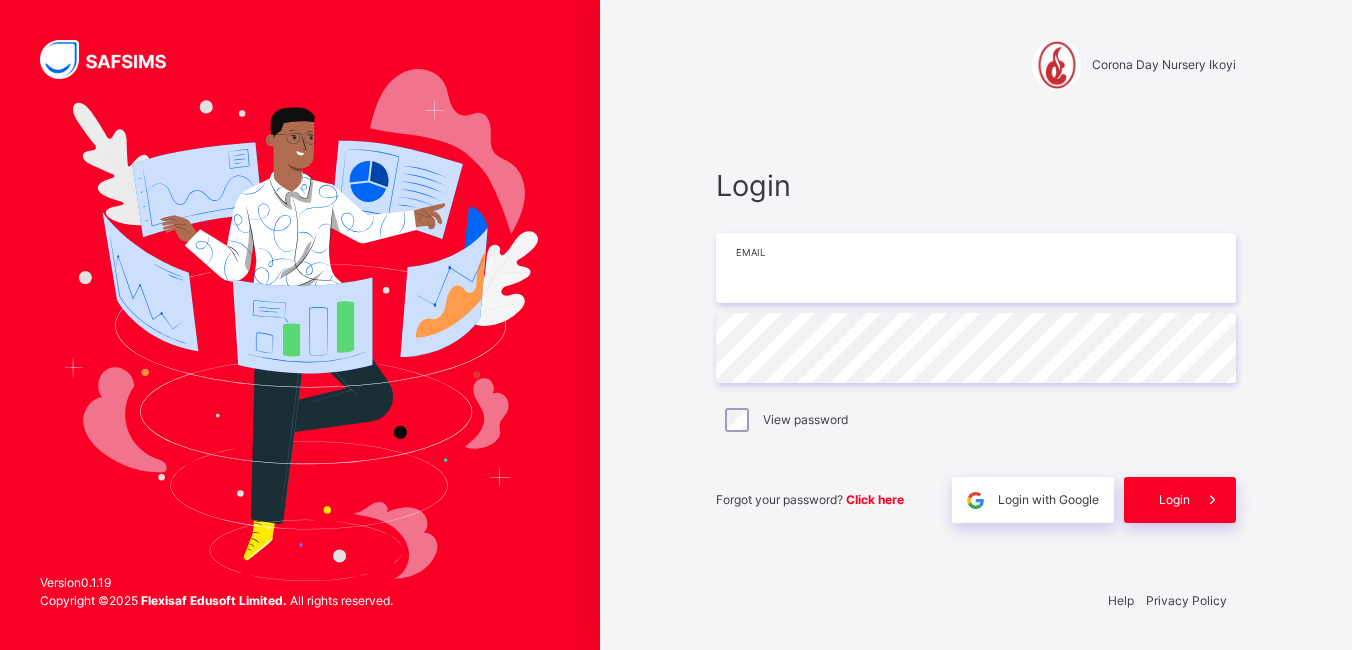 type on "**********" 